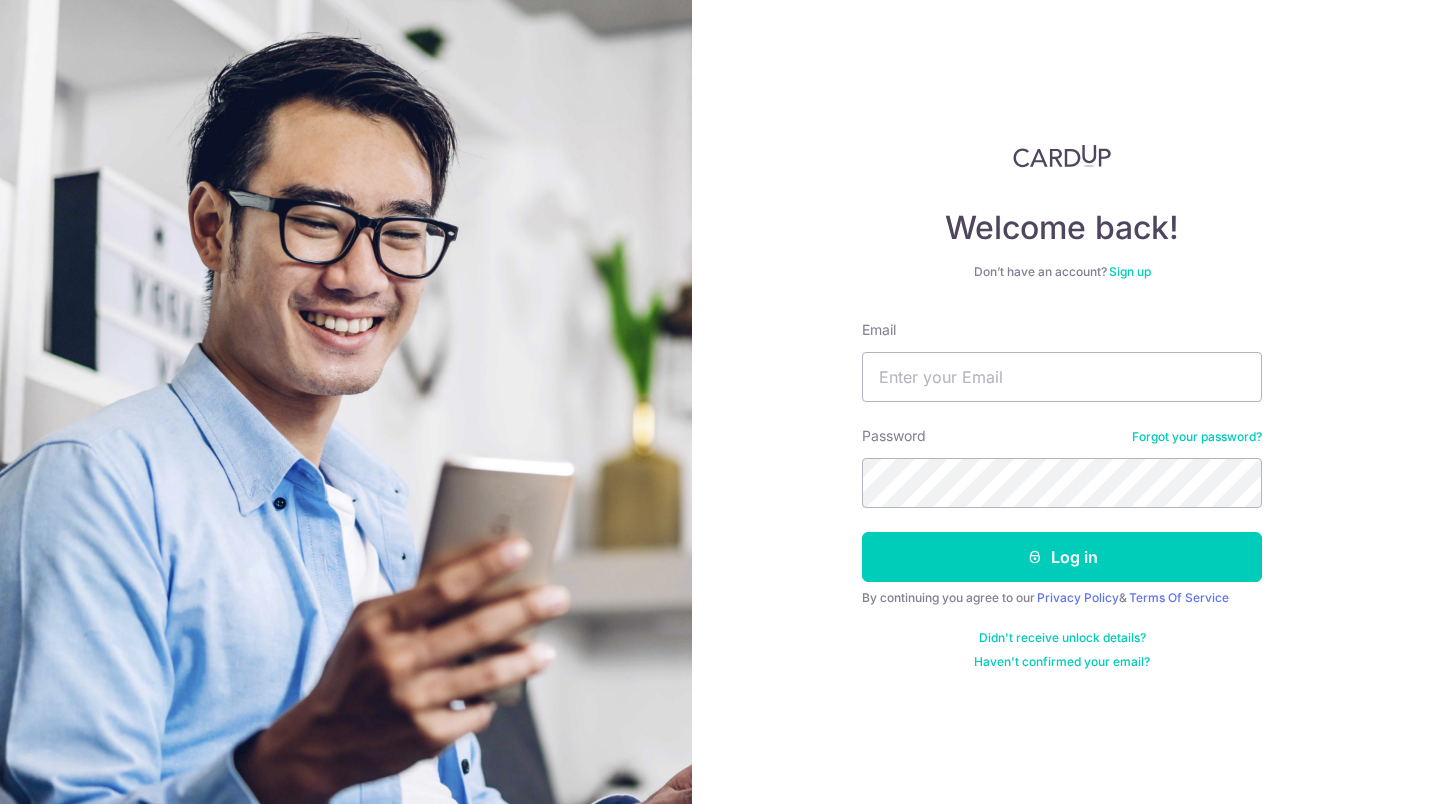 scroll, scrollTop: 0, scrollLeft: 0, axis: both 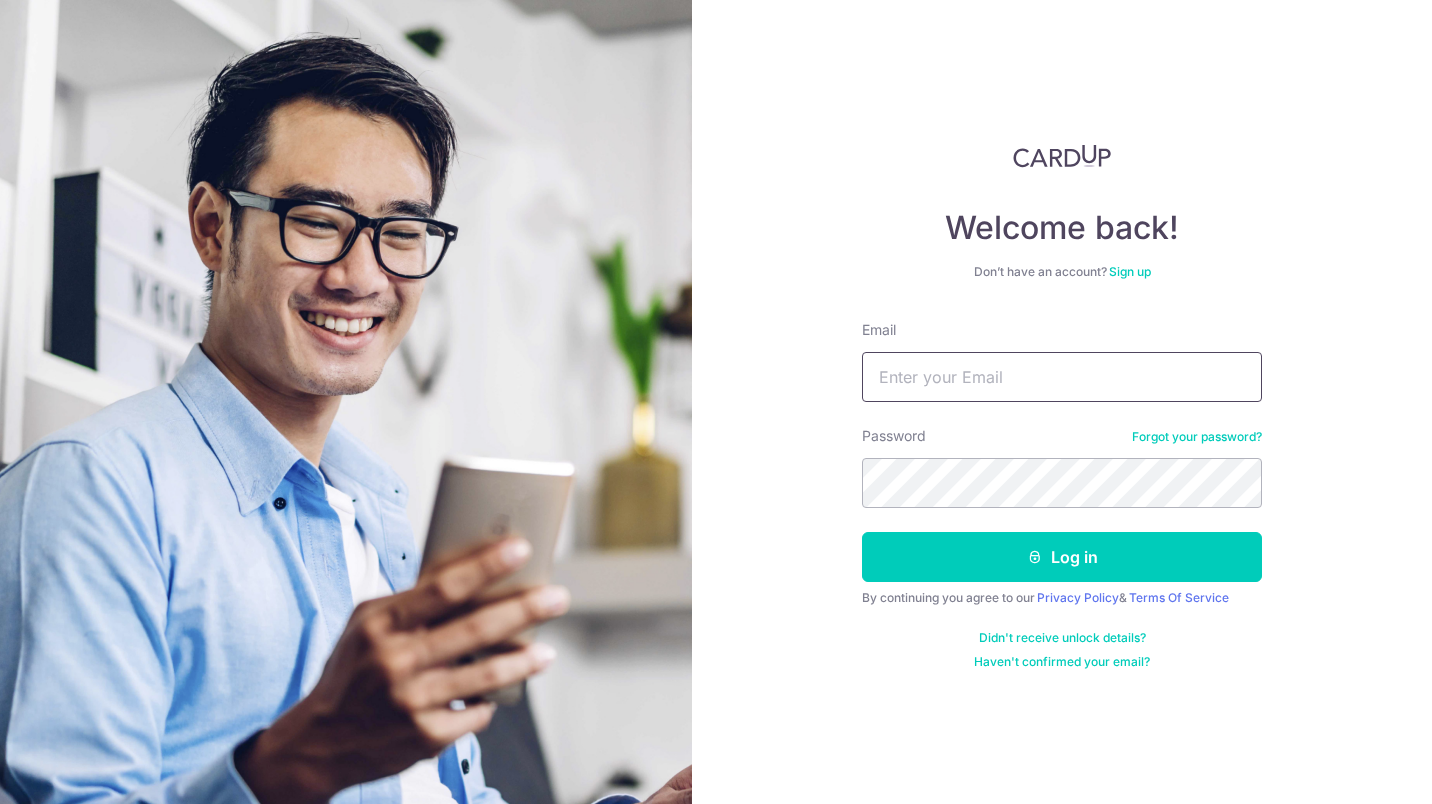 type on "[USERNAME]@[DOMAIN]" 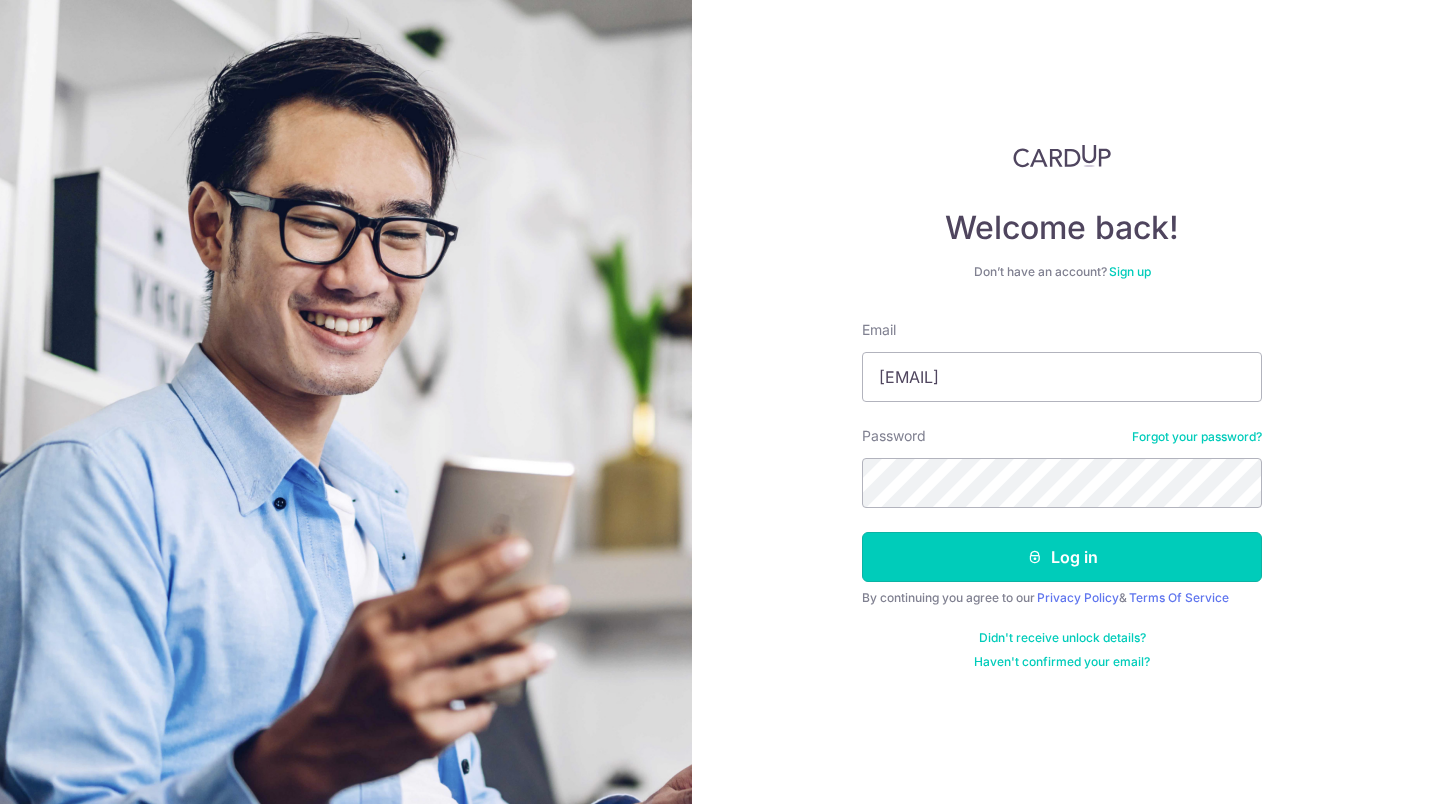 click on "Log in" at bounding box center (1062, 557) 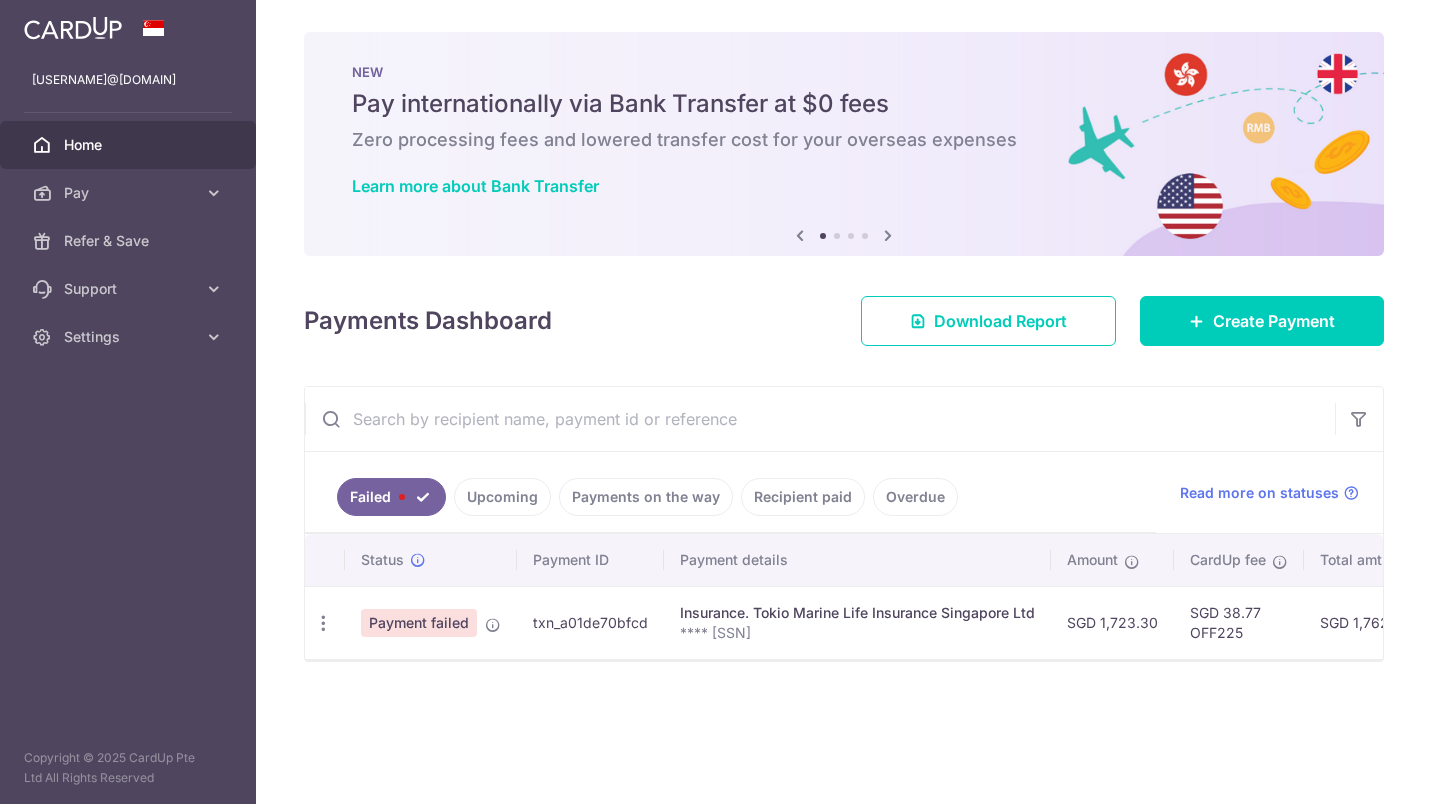 scroll, scrollTop: 0, scrollLeft: 0, axis: both 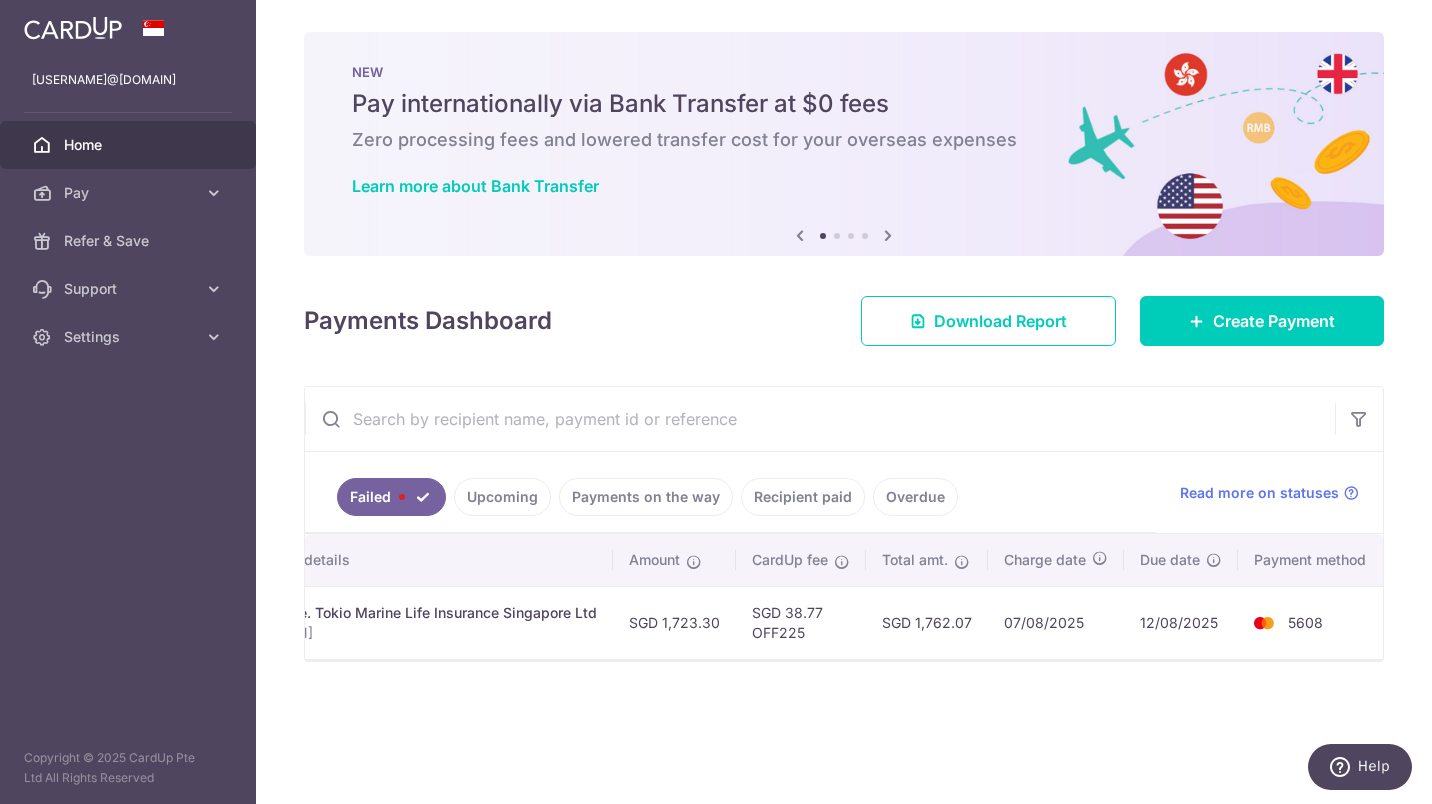 click at bounding box center (214, 193) 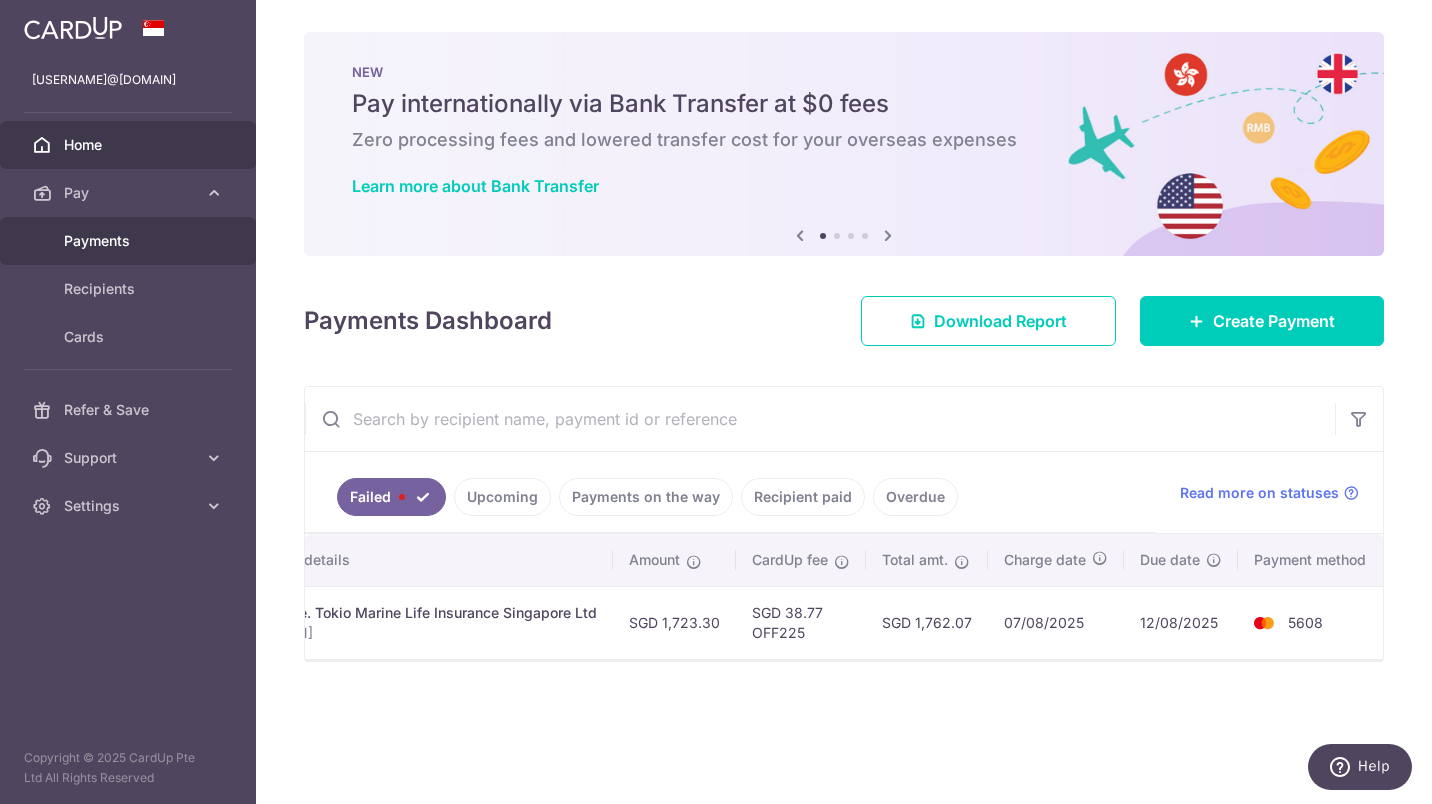 click on "Payments" at bounding box center (130, 241) 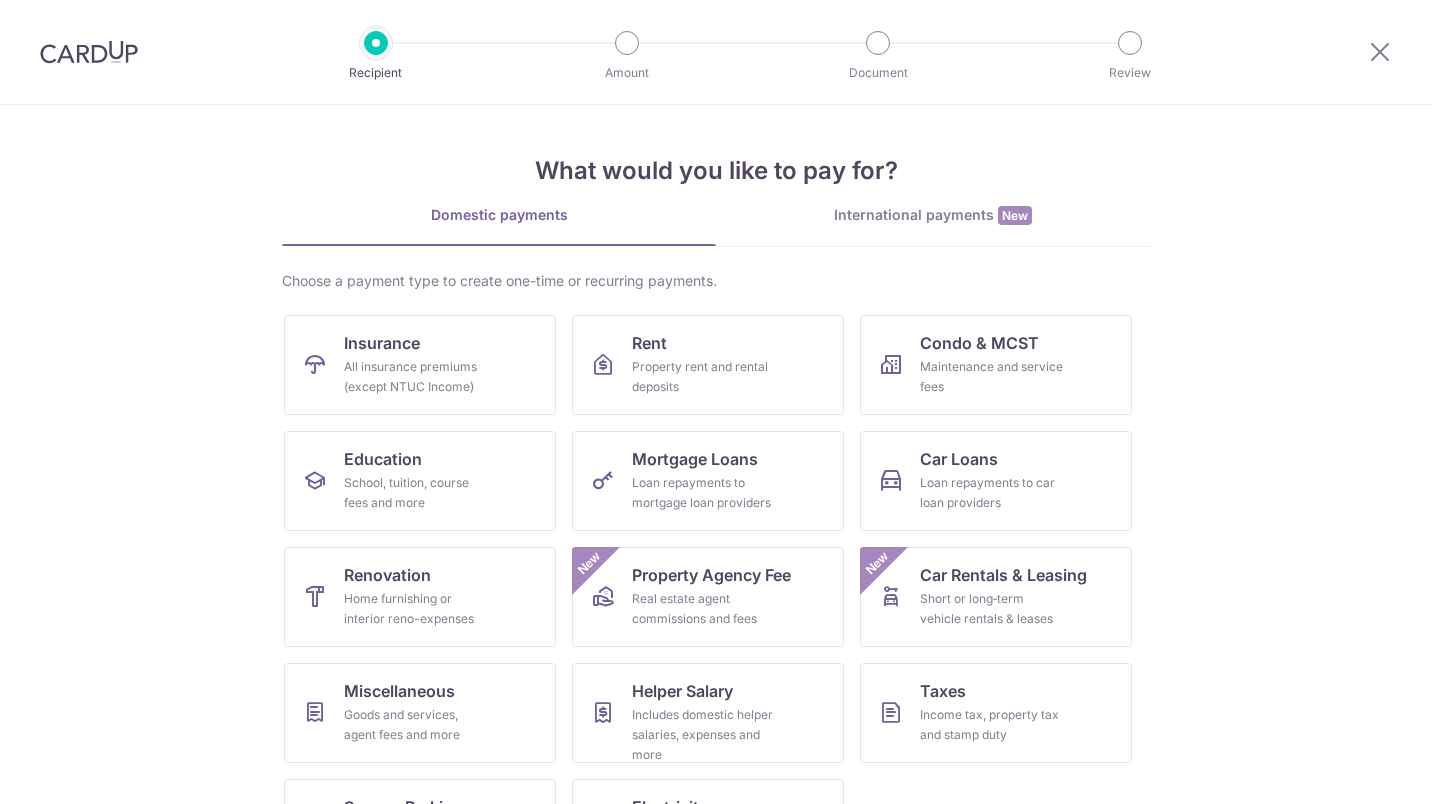 scroll, scrollTop: 0, scrollLeft: 0, axis: both 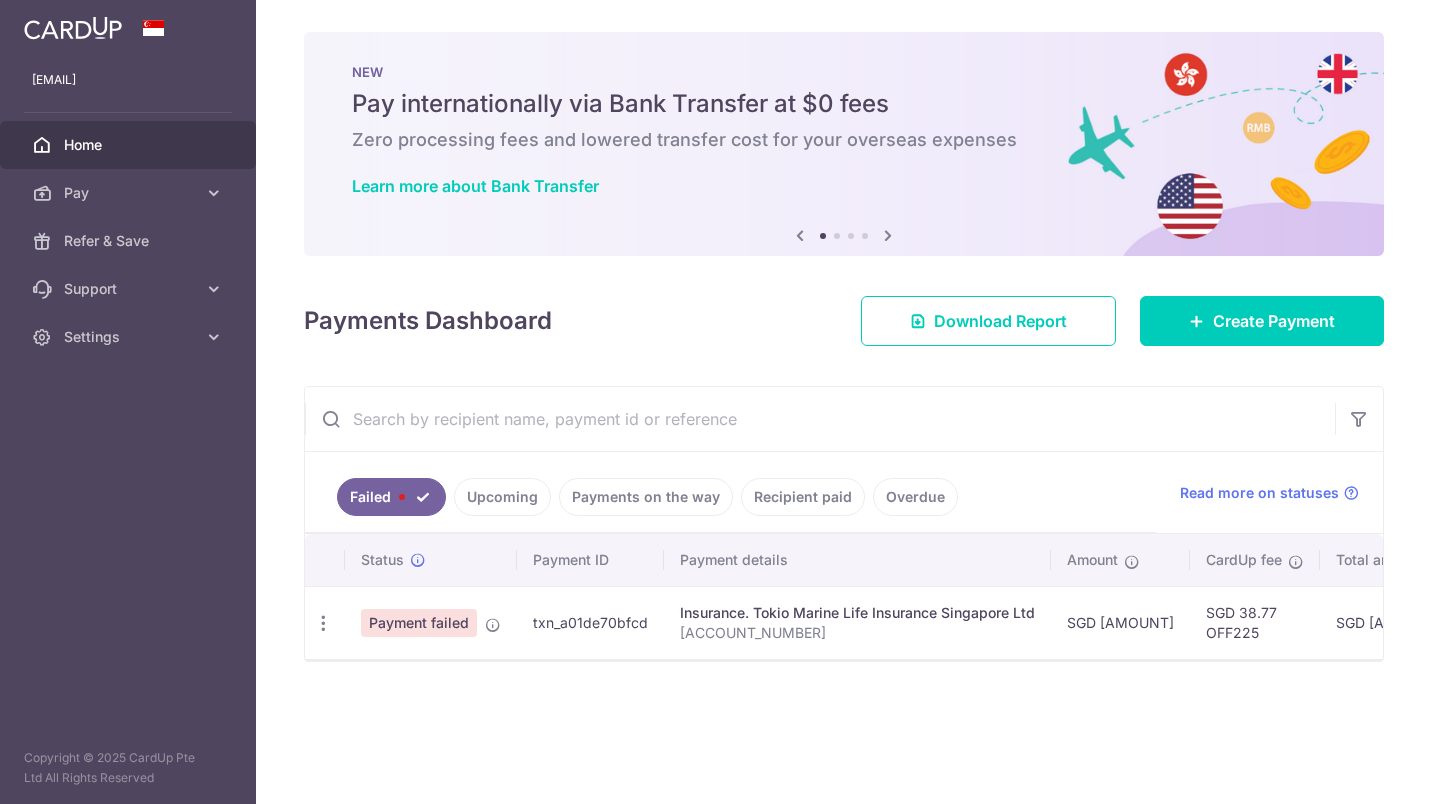 click on "Pay" at bounding box center [130, 193] 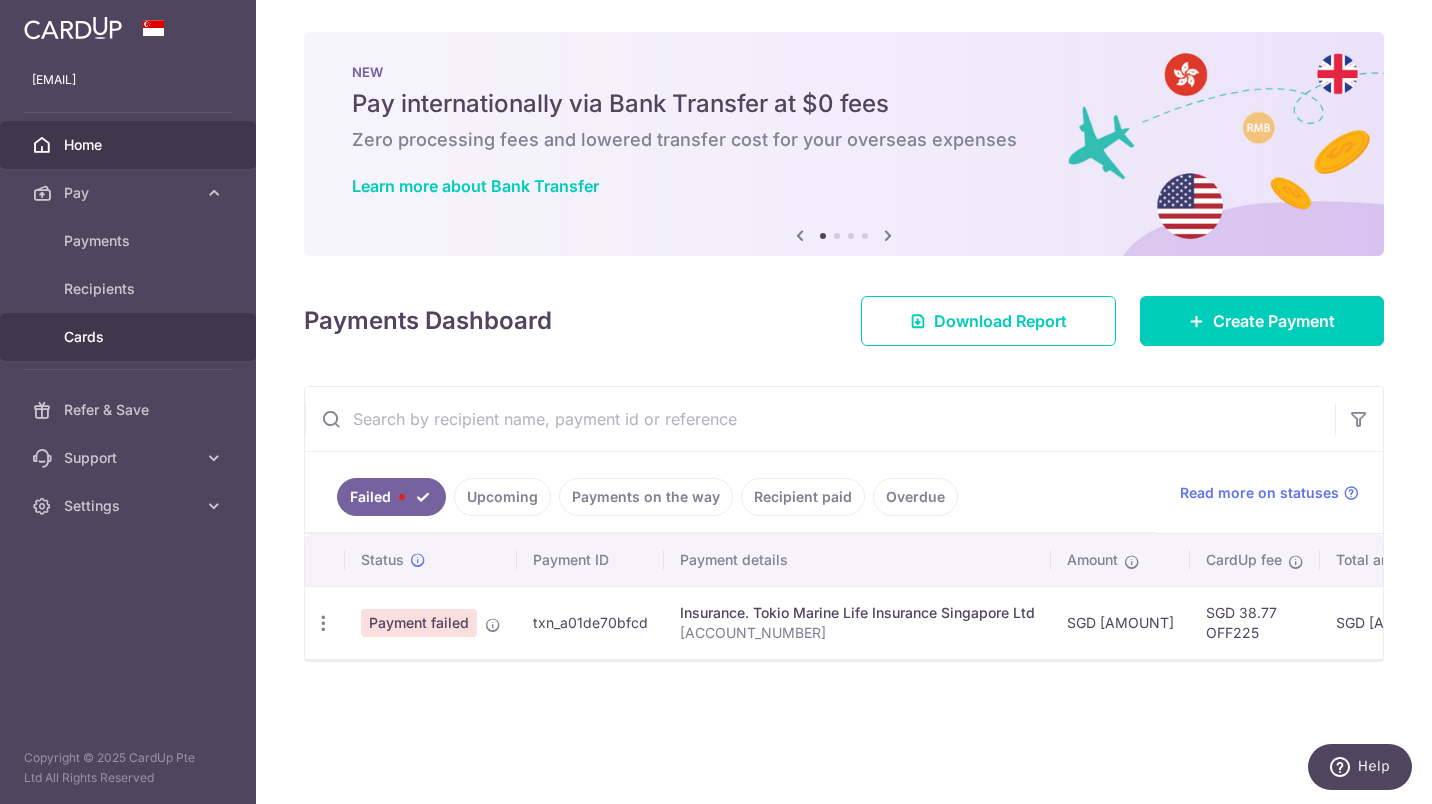 click on "Cards" at bounding box center (128, 337) 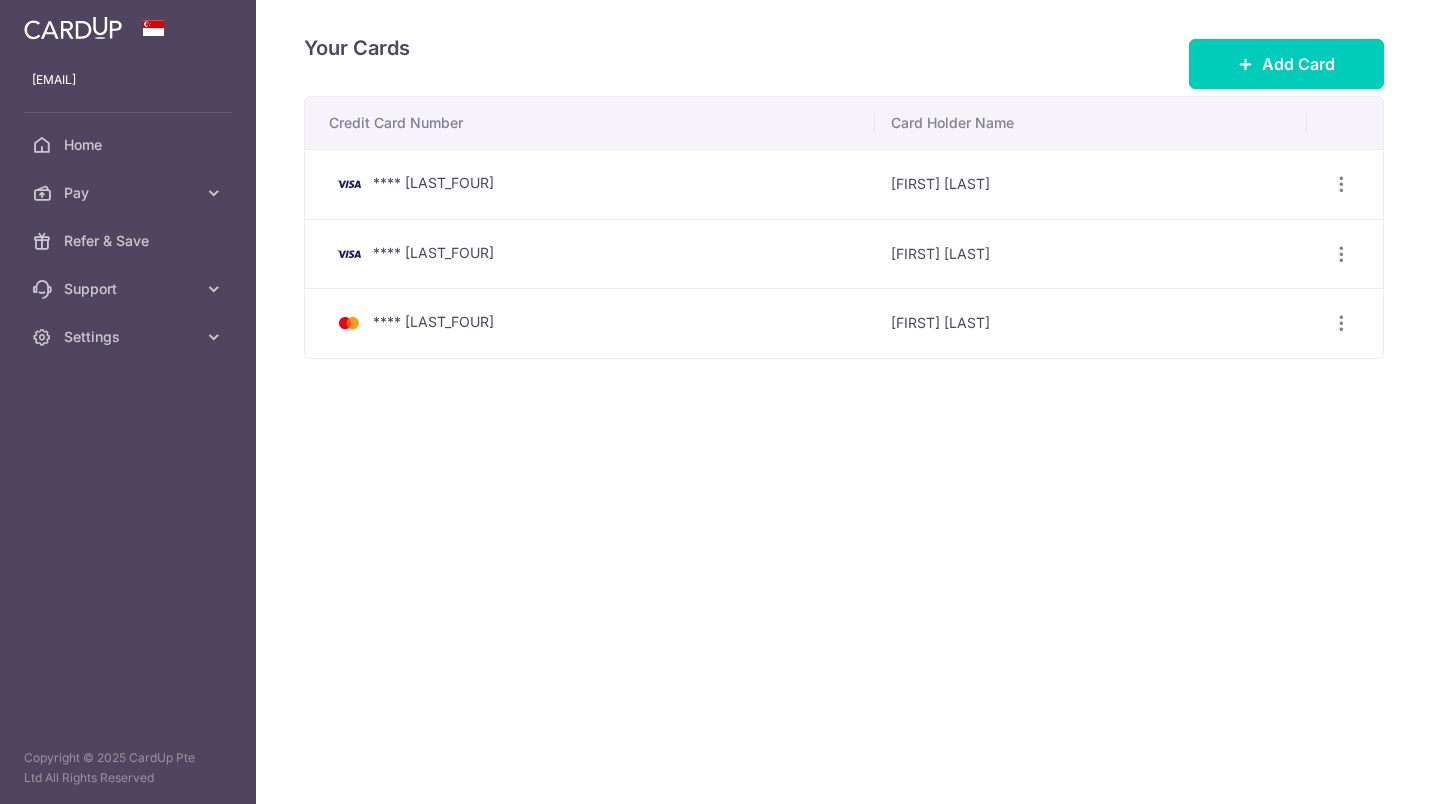 scroll, scrollTop: 0, scrollLeft: 0, axis: both 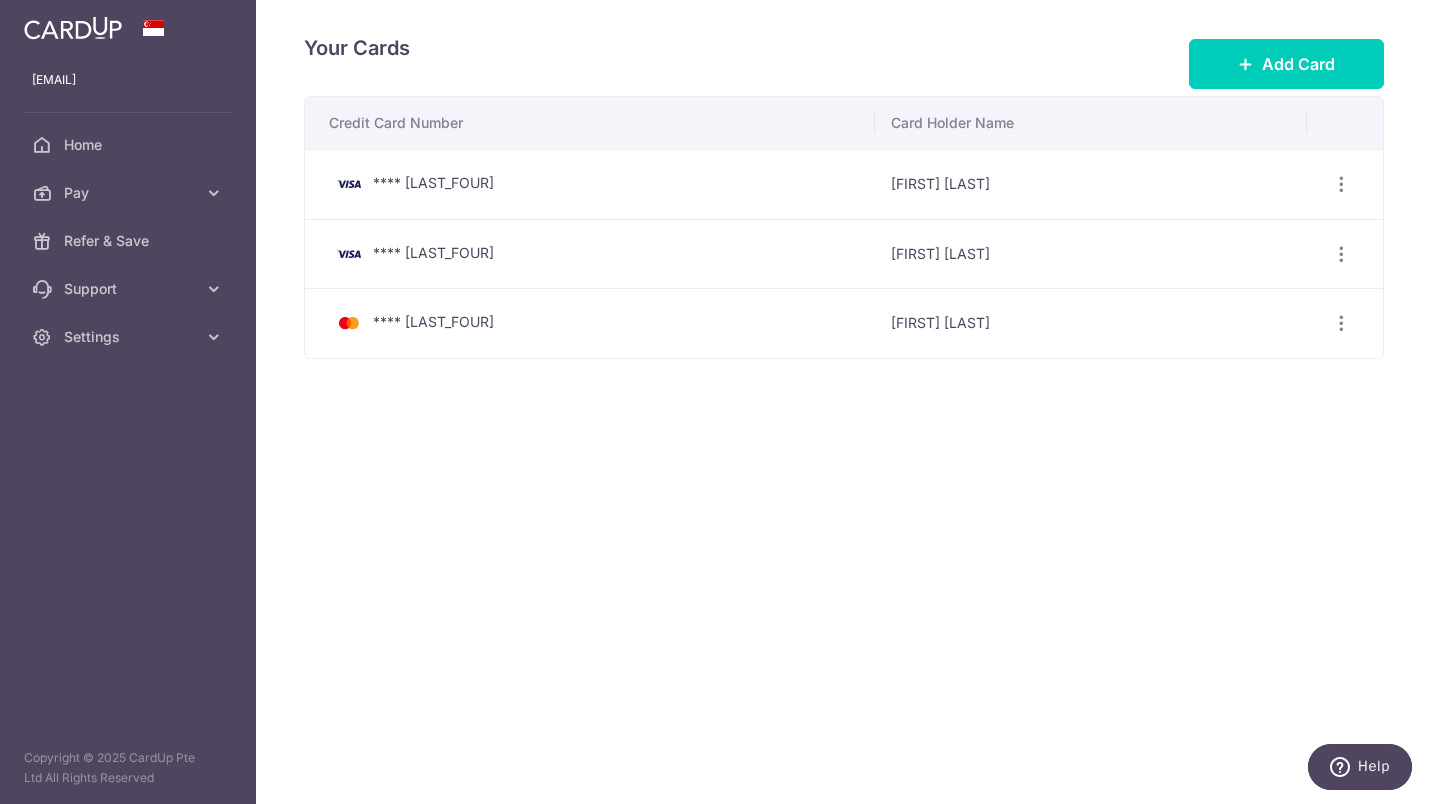 click at bounding box center [1341, 184] 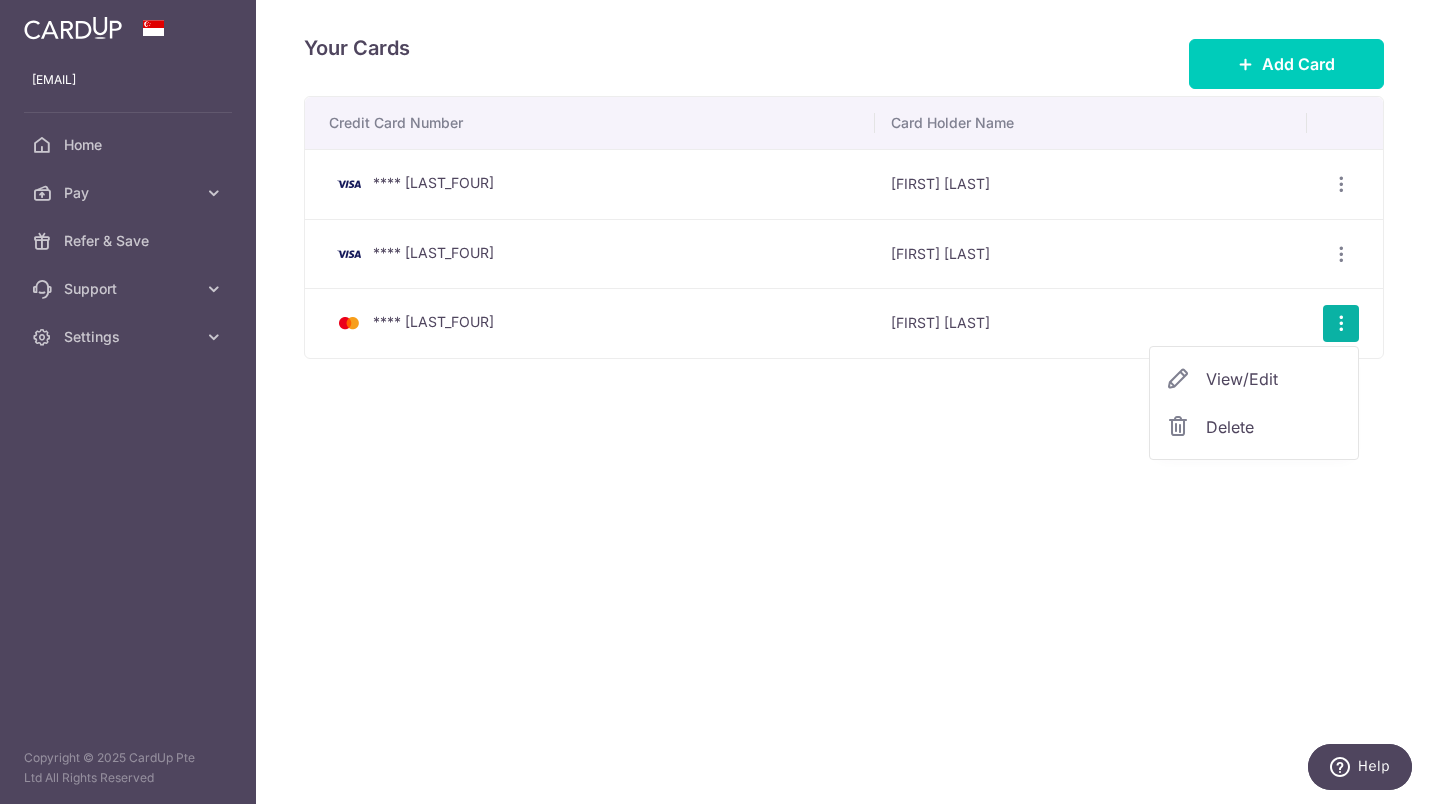 click on "View/Edit" at bounding box center [1254, 379] 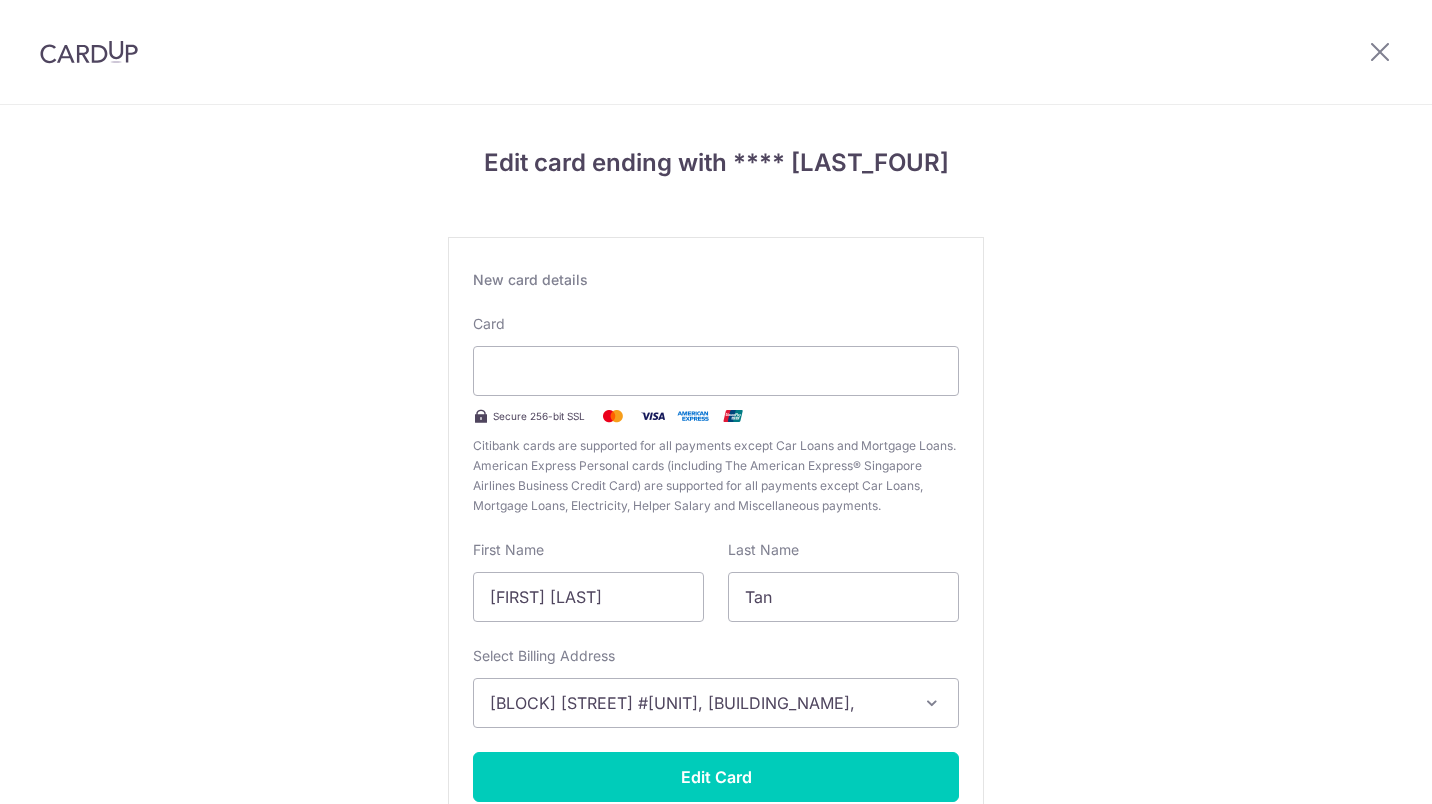 scroll, scrollTop: 0, scrollLeft: 0, axis: both 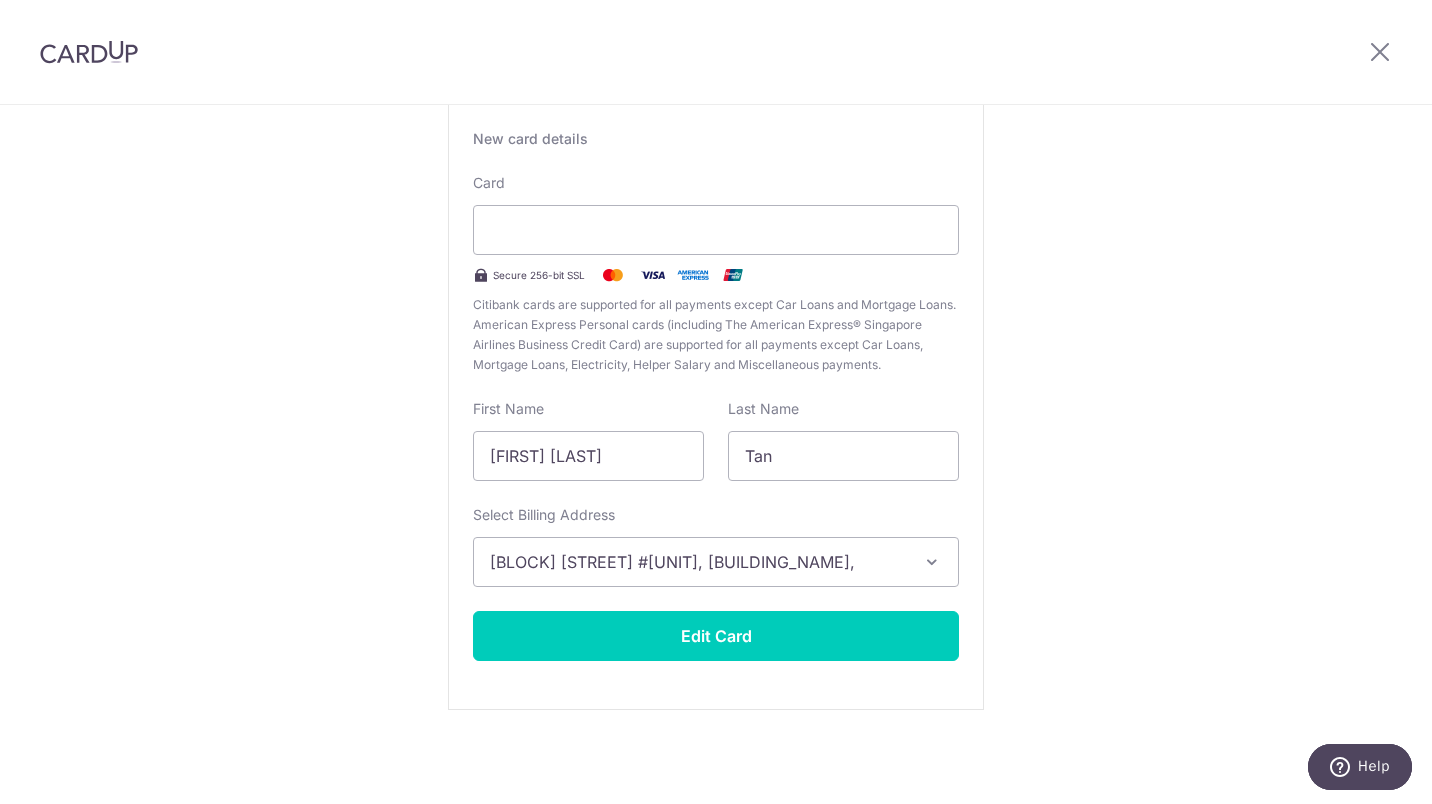 click on "Edit card ending with 5608
New card details
Card
Secure 256-bit SSL
Citibank cards are supported for all payments except Car Loans and Mortgage Loans. American Express Personal cards (including The American Express® Singapore Airlines Business Credit Card) are supported for all payments except Car Loans, Mortgage Loans, Electricity, Helper Salary and Miscellaneous payments.
First Name
Chee Hong
Last Name
Tan
Select Billing Address
Add Billing Address" at bounding box center (716, 384) 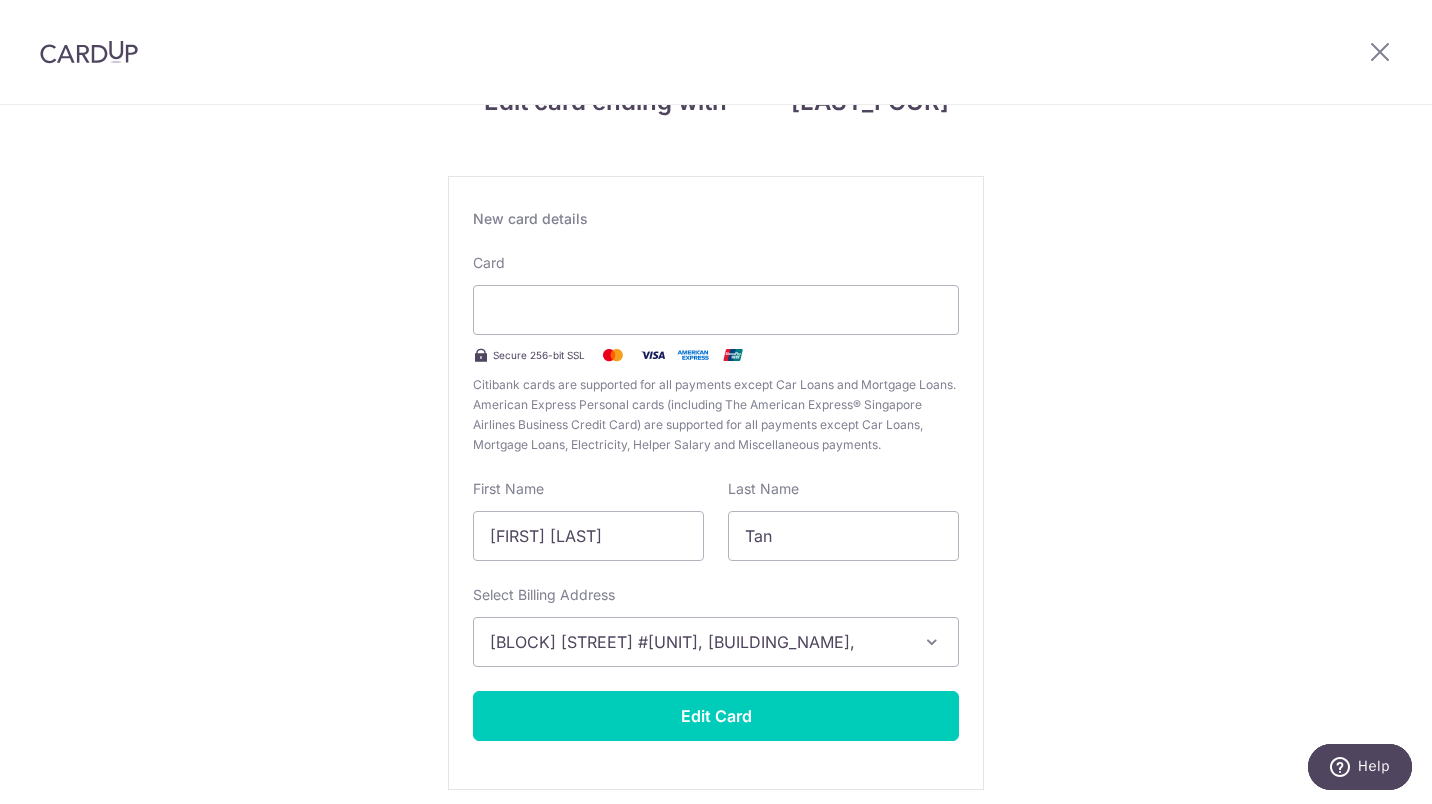 scroll, scrollTop: 0, scrollLeft: 0, axis: both 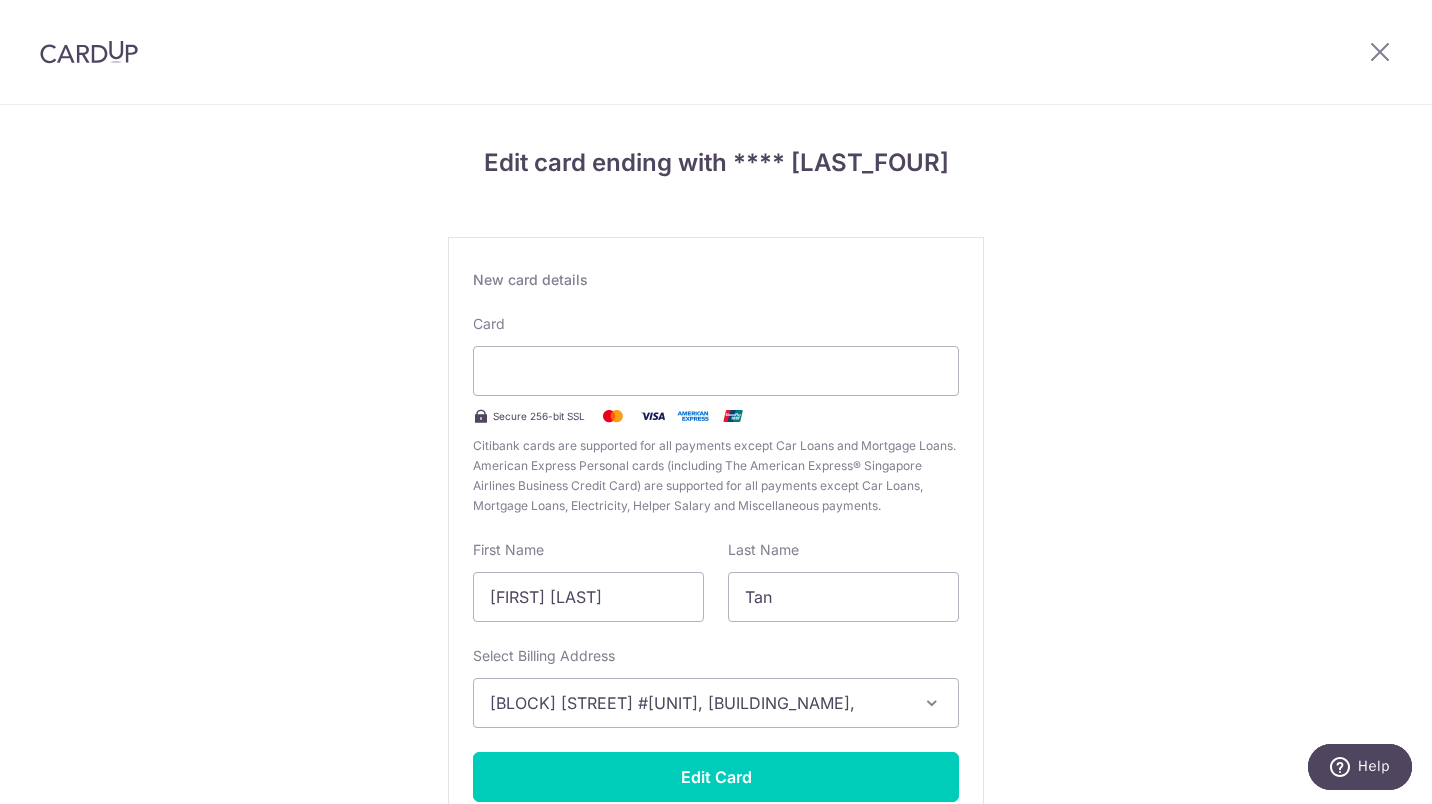 click at bounding box center (932, 703) 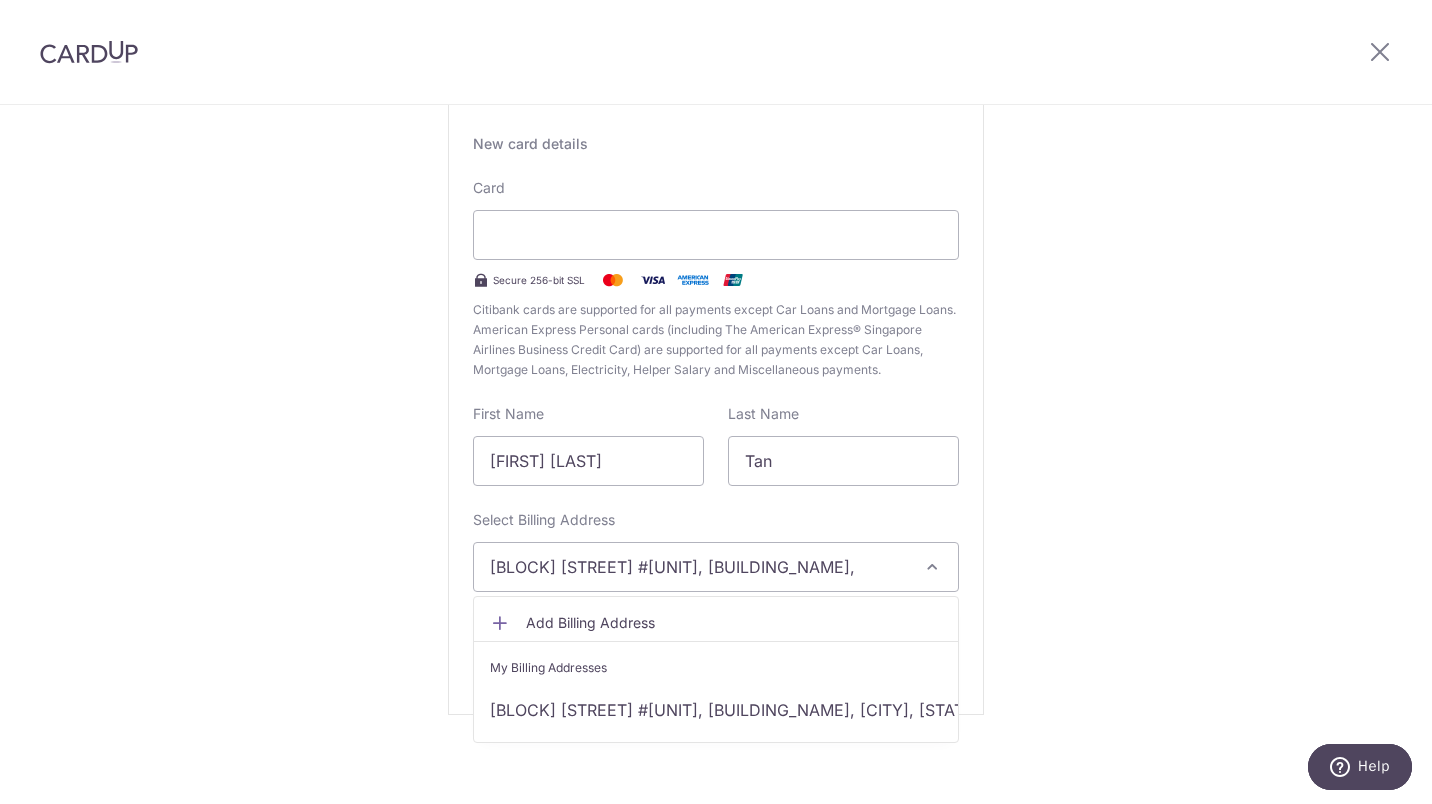 scroll, scrollTop: 135, scrollLeft: 0, axis: vertical 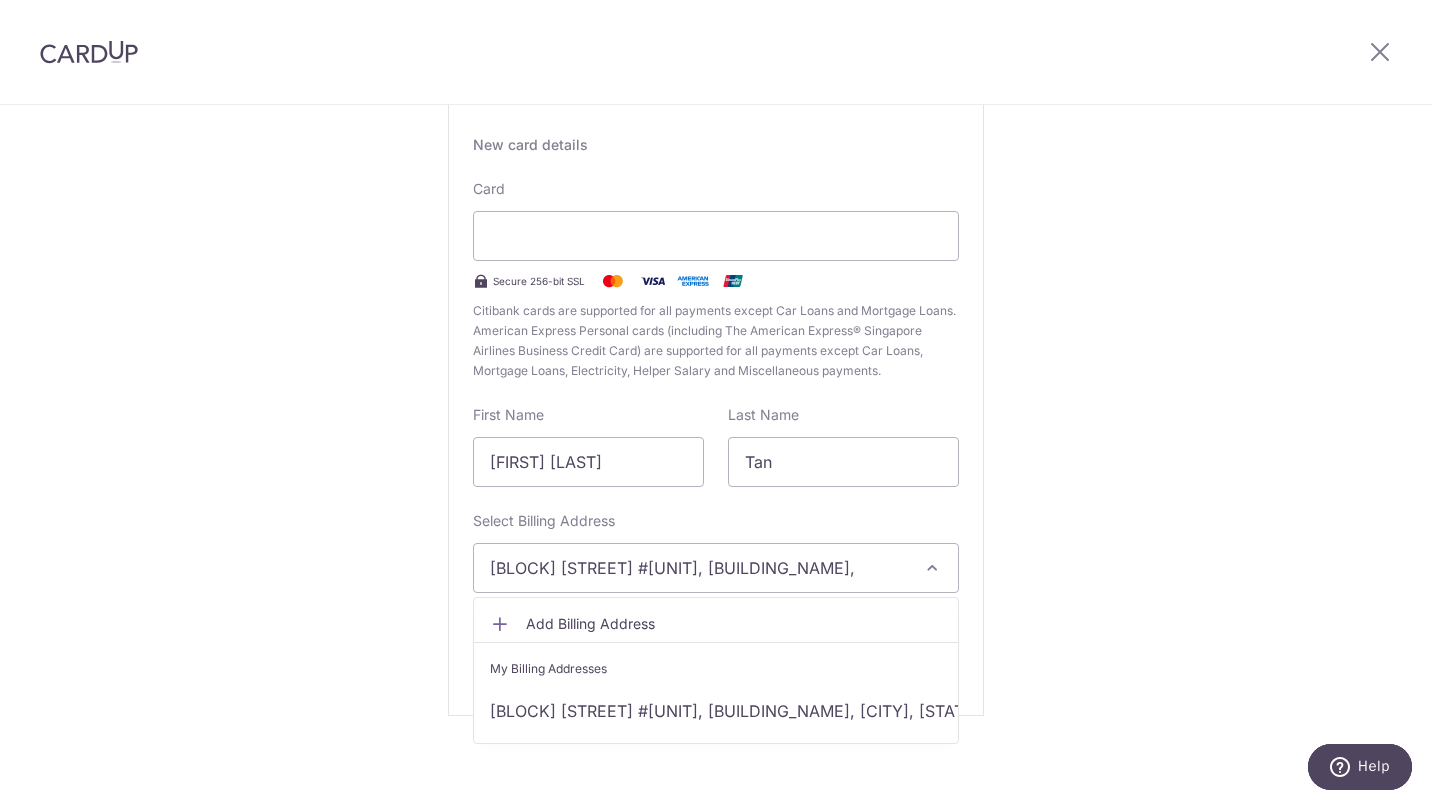 click on "Edit card ending with 5608
New card details
Card
Secure 256-bit SSL
Citibank cards are supported for all payments except Car Loans and Mortgage Loans. American Express Personal cards (including The American Express® Singapore Airlines Business Credit Card) are supported for all payments except Car Loans, Mortgage Loans, Electricity, Helper Salary and Miscellaneous payments.
First Name
Chee Hong
Last Name
Tan
Select Billing Address
Add Billing Address" at bounding box center (716, 390) 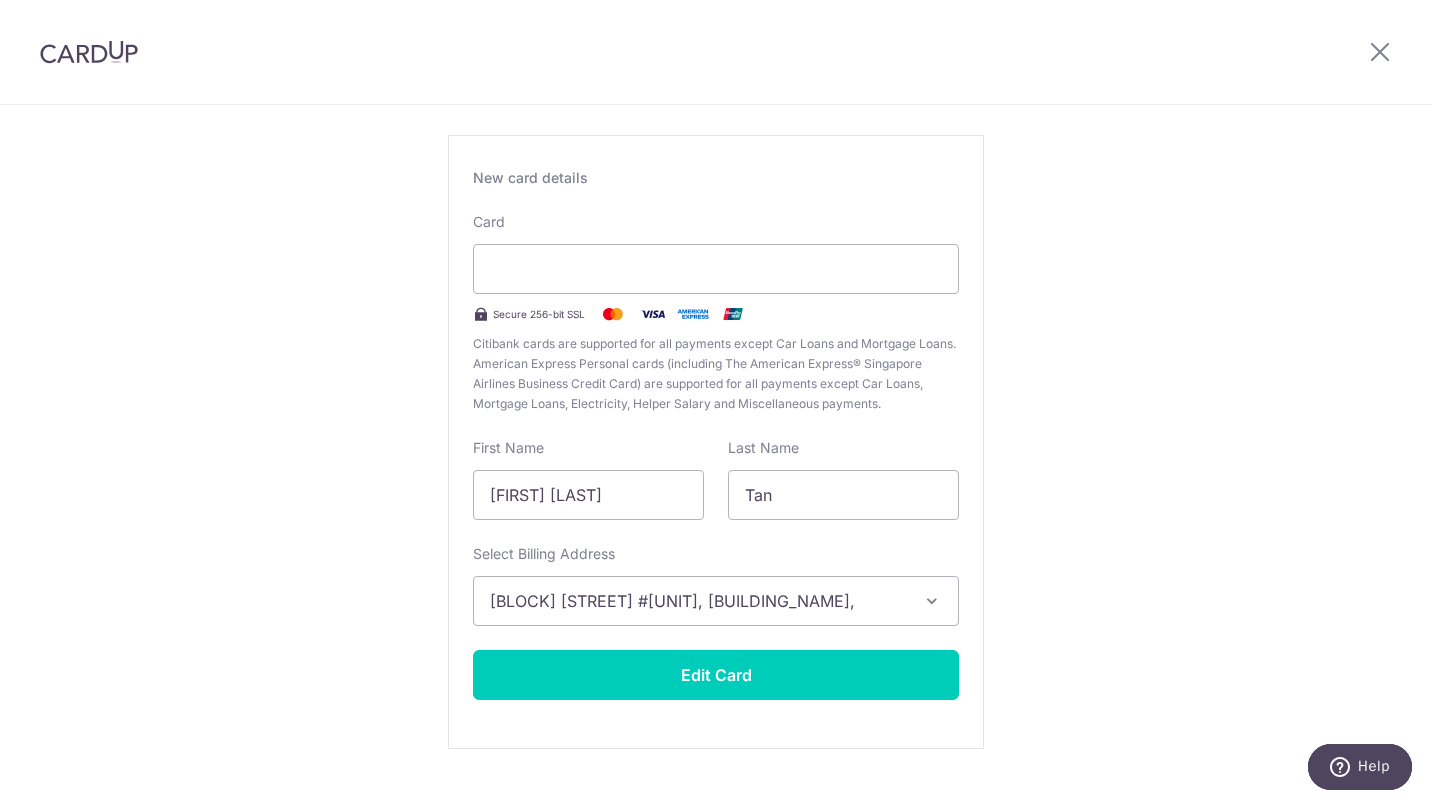 scroll, scrollTop: 47, scrollLeft: 0, axis: vertical 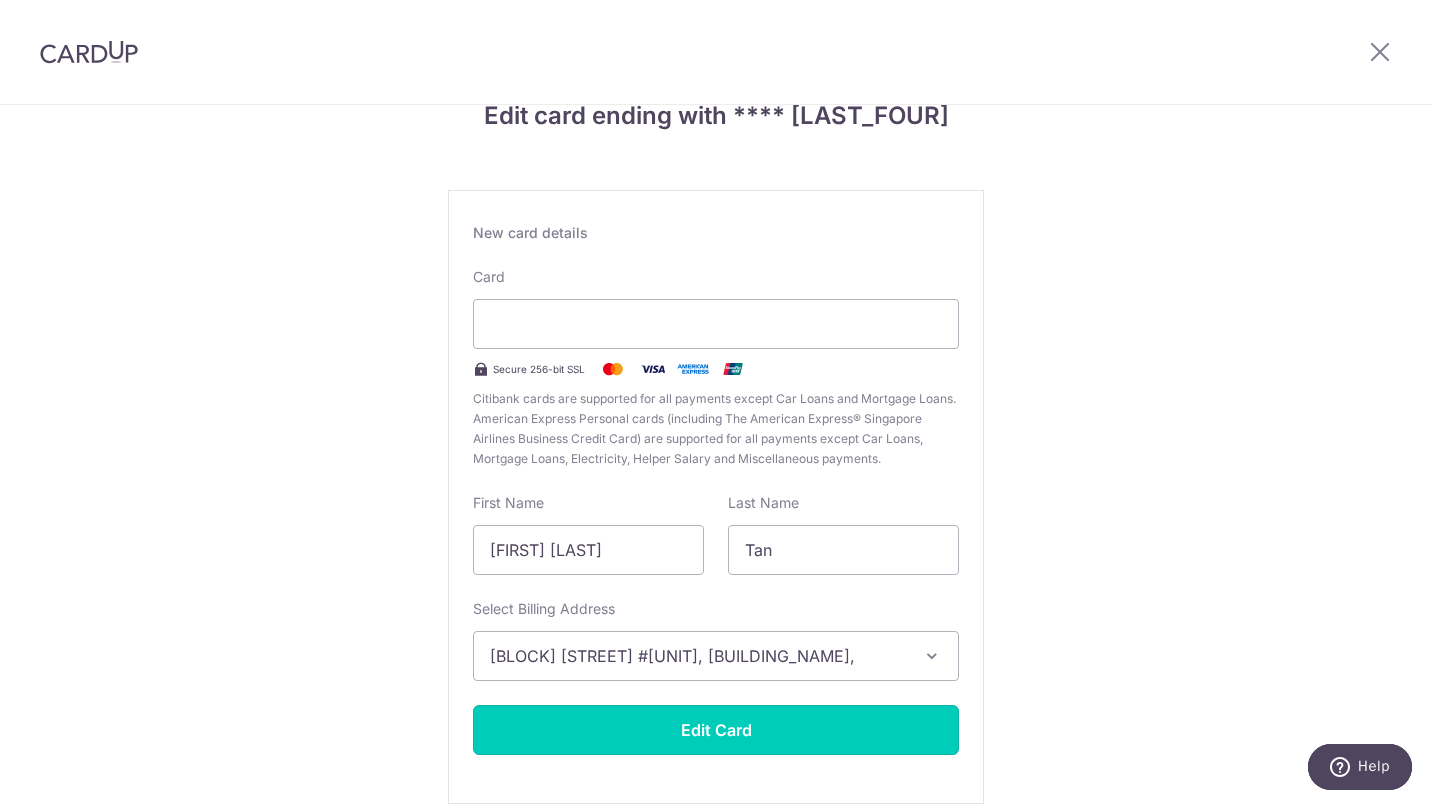 click on "Edit Card" at bounding box center [716, 730] 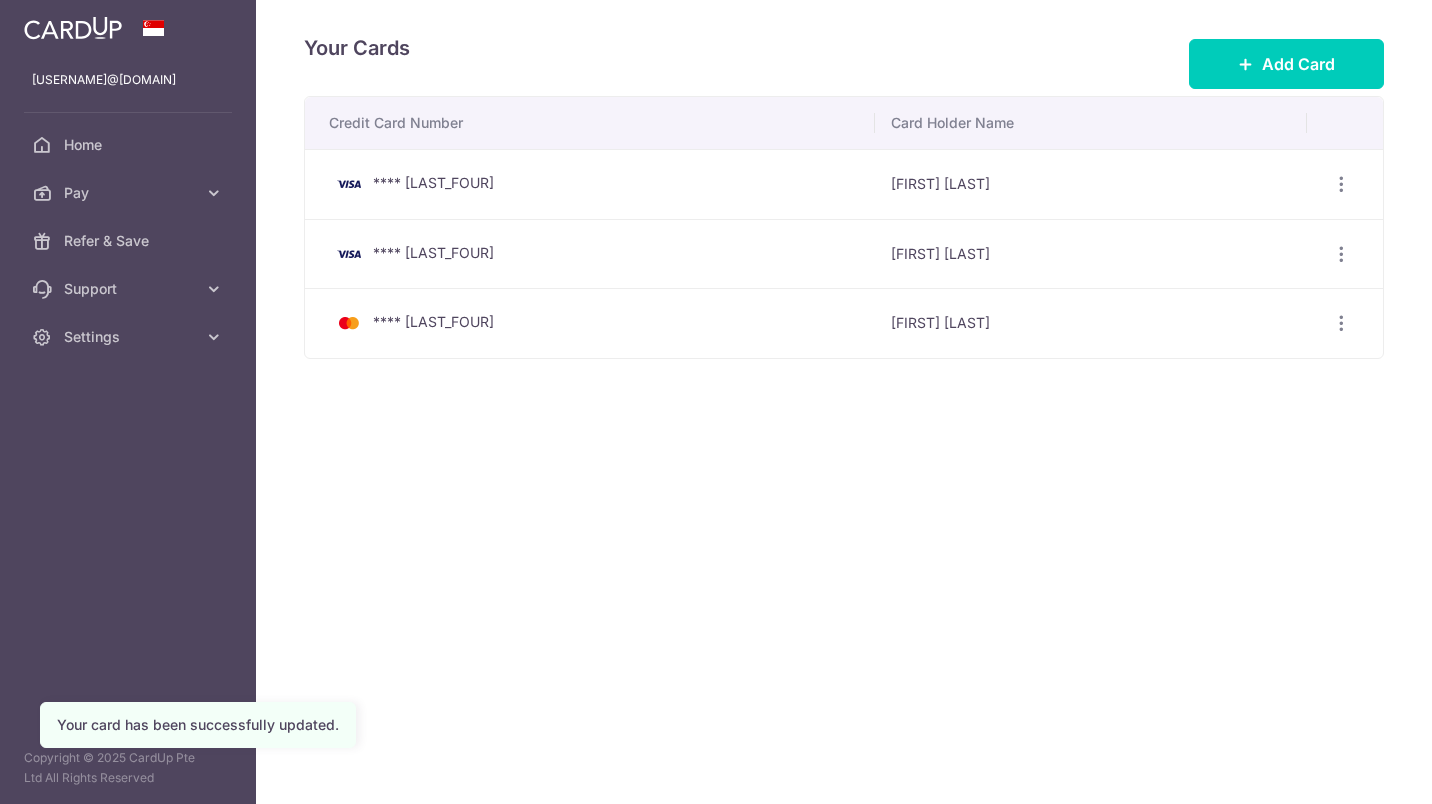 scroll, scrollTop: 0, scrollLeft: 0, axis: both 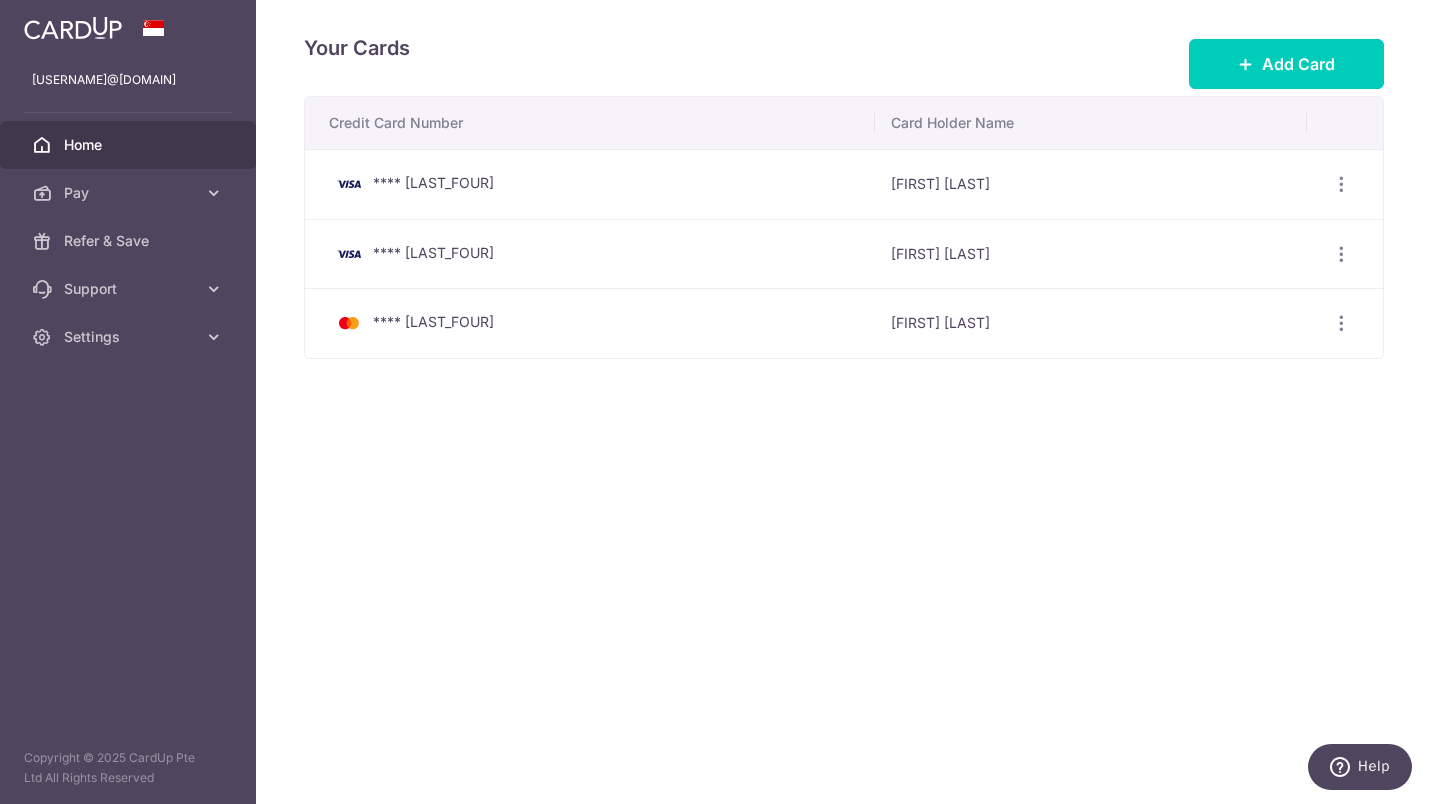 click on "Home" at bounding box center (130, 145) 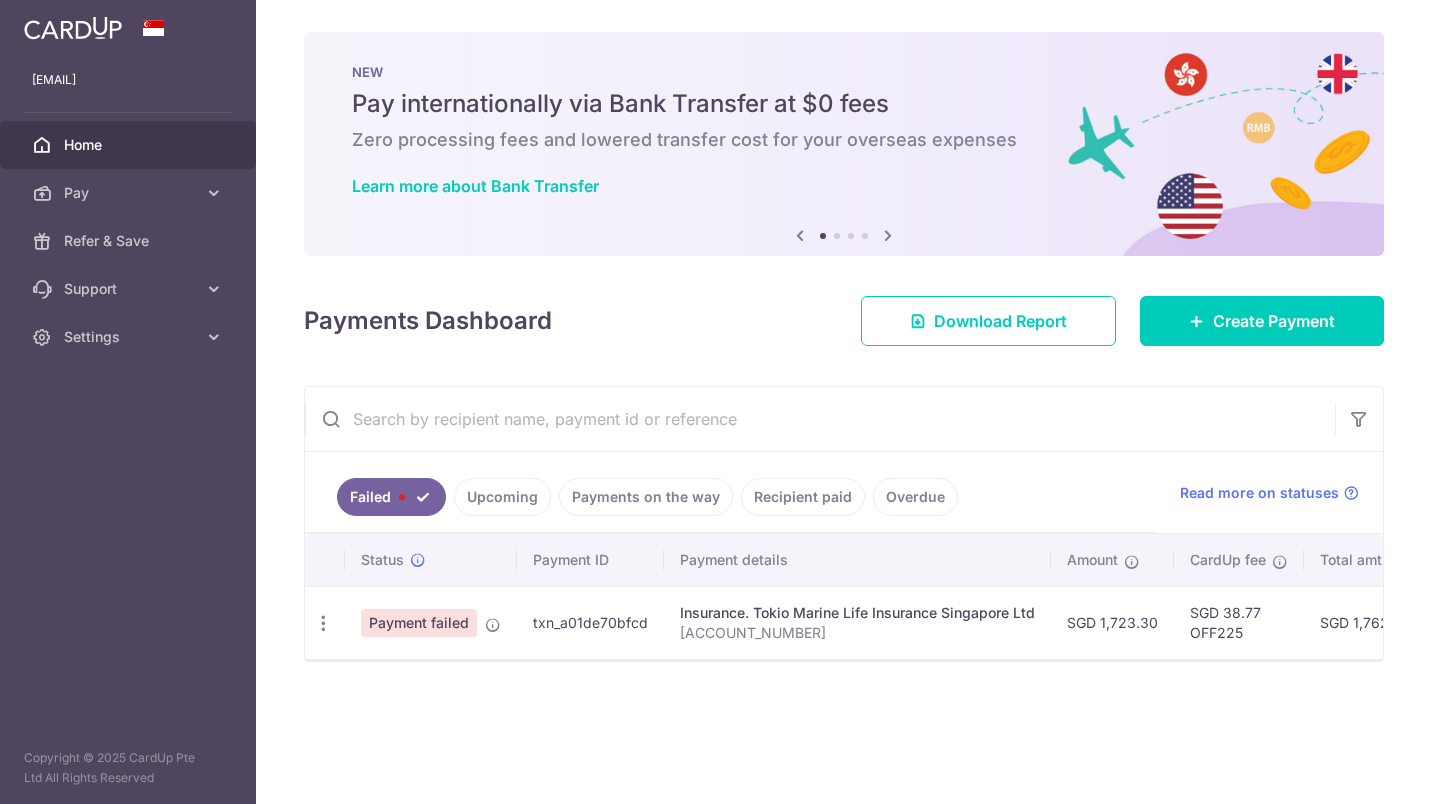 scroll, scrollTop: 0, scrollLeft: 0, axis: both 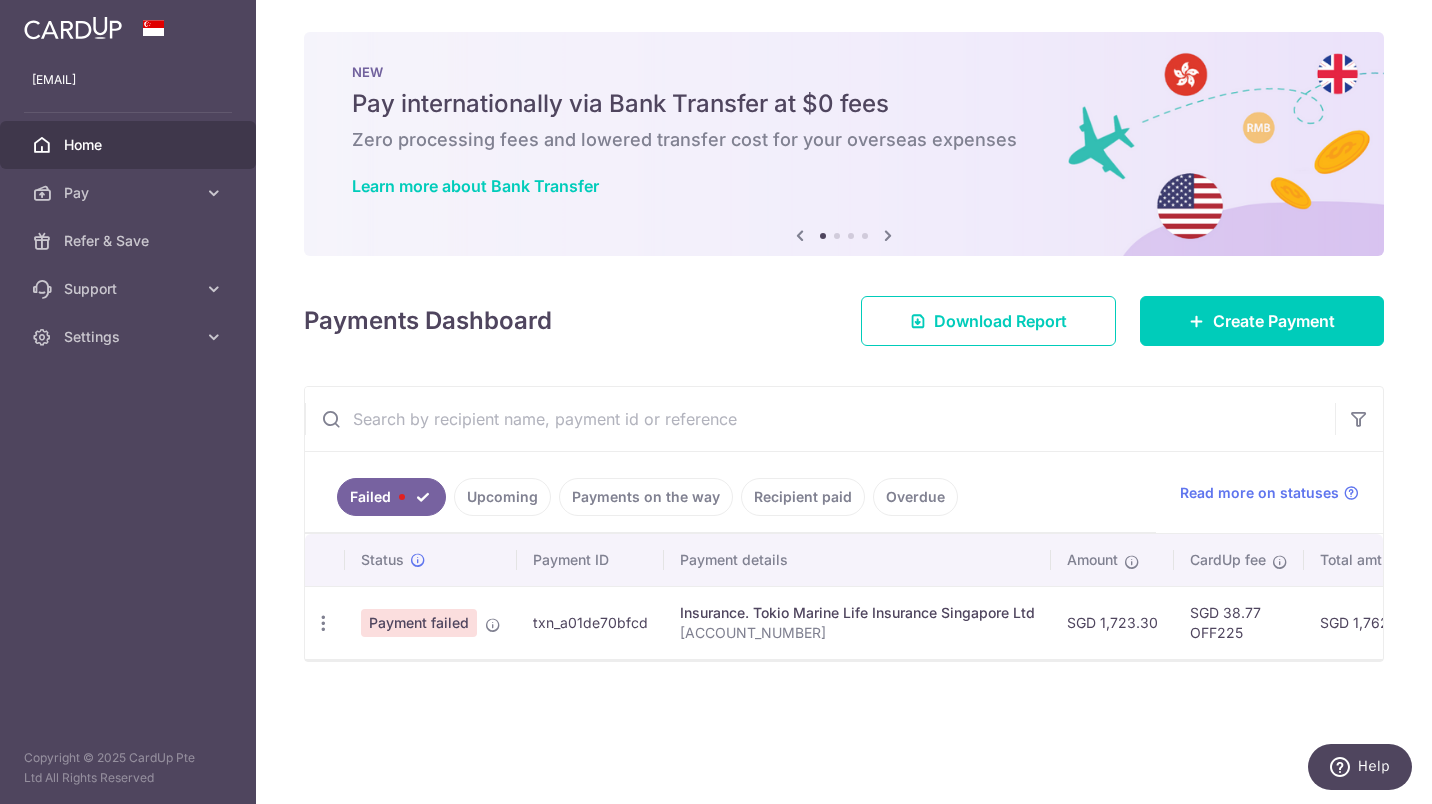 click on "Payment failed" at bounding box center [419, 623] 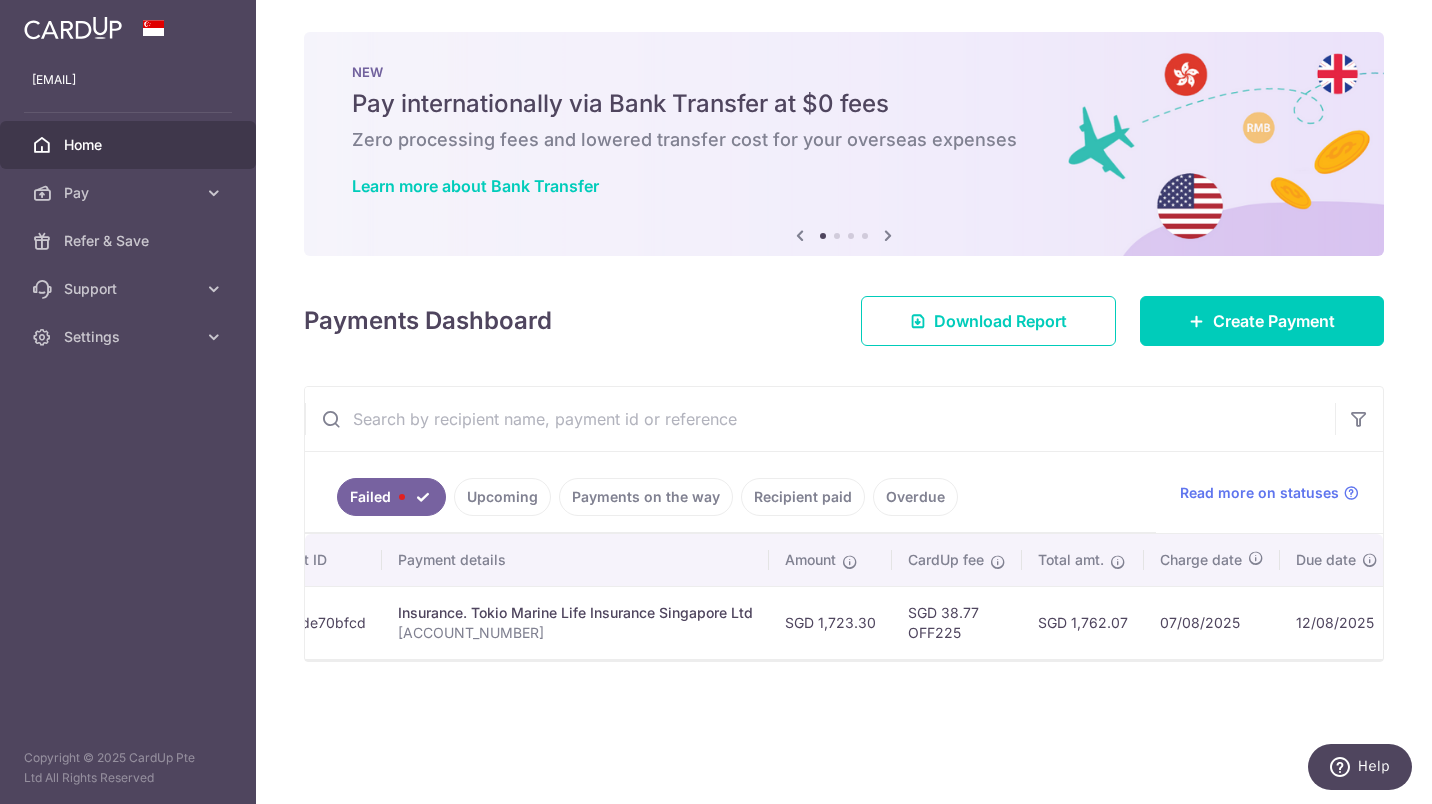 scroll, scrollTop: 0, scrollLeft: 438, axis: horizontal 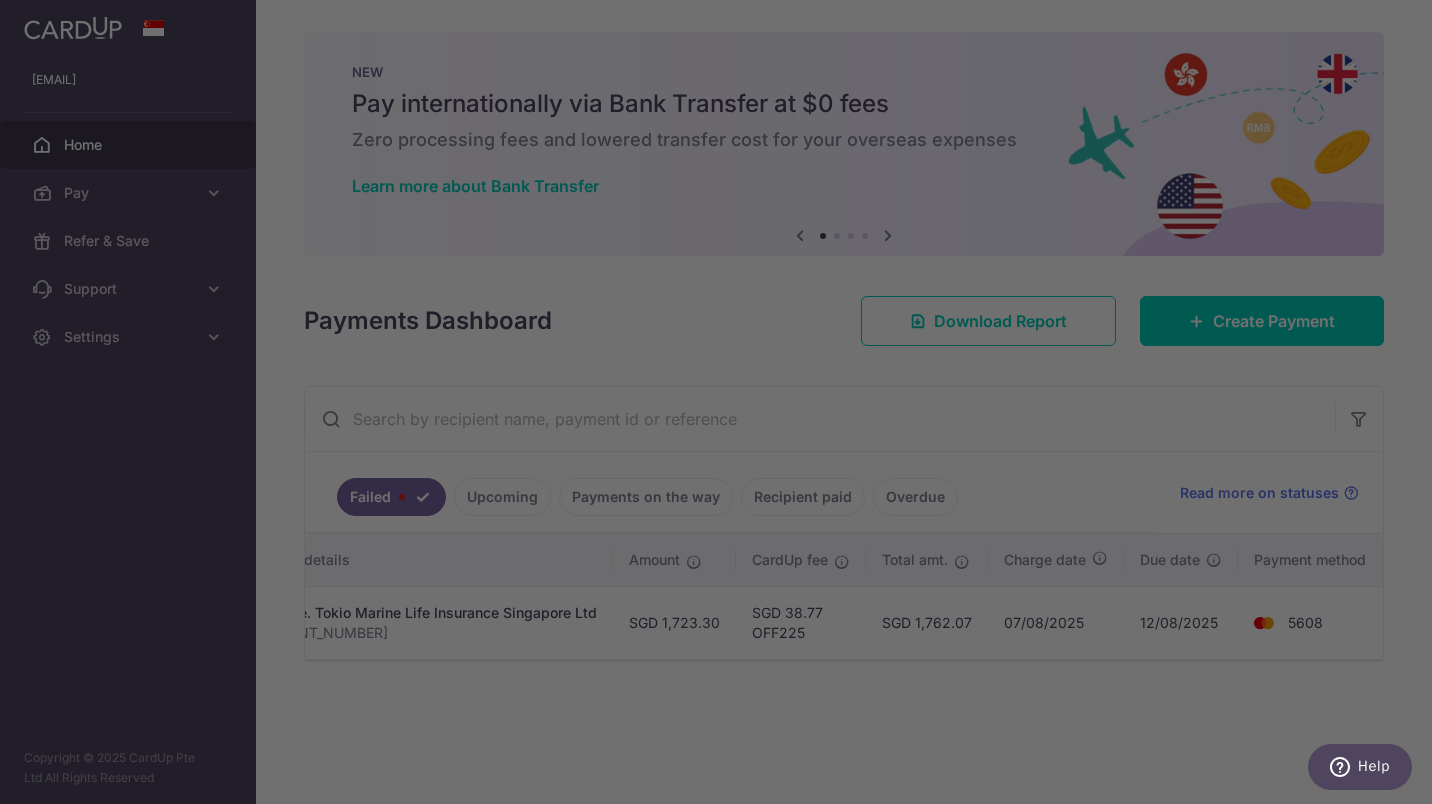 click at bounding box center [723, 406] 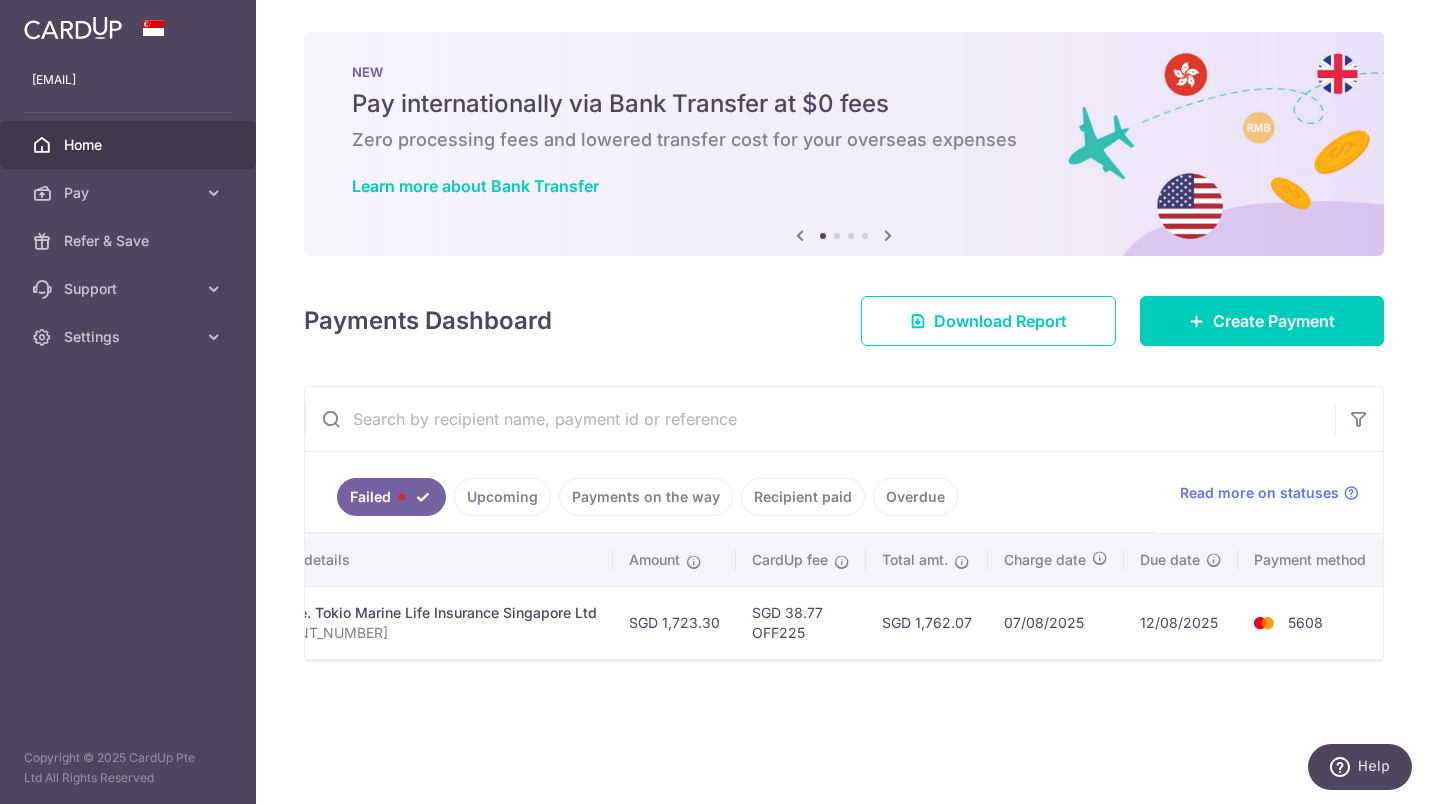 click on "5608" at bounding box center [1314, 622] 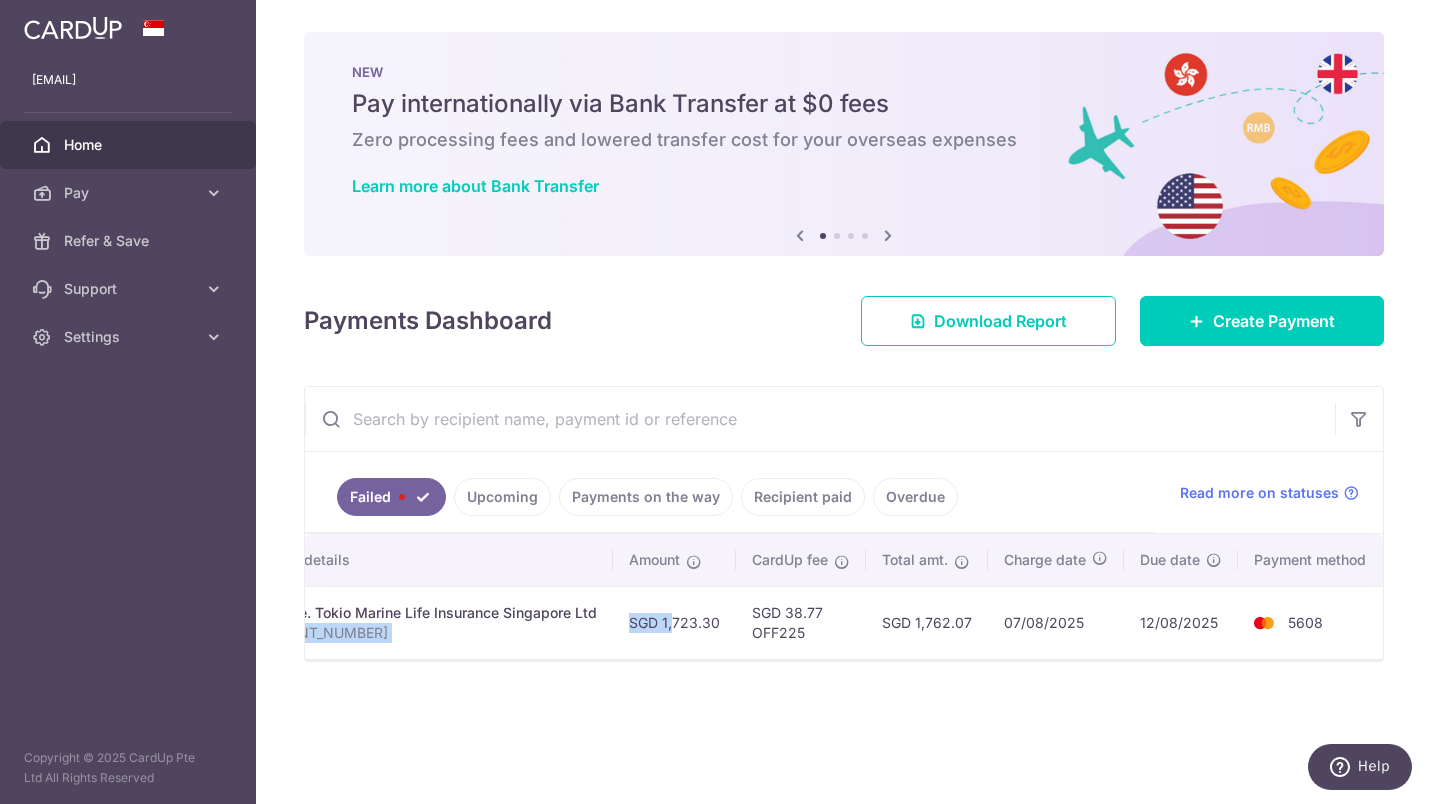 drag, startPoint x: 616, startPoint y: 659, endPoint x: 384, endPoint y: 657, distance: 232.00862 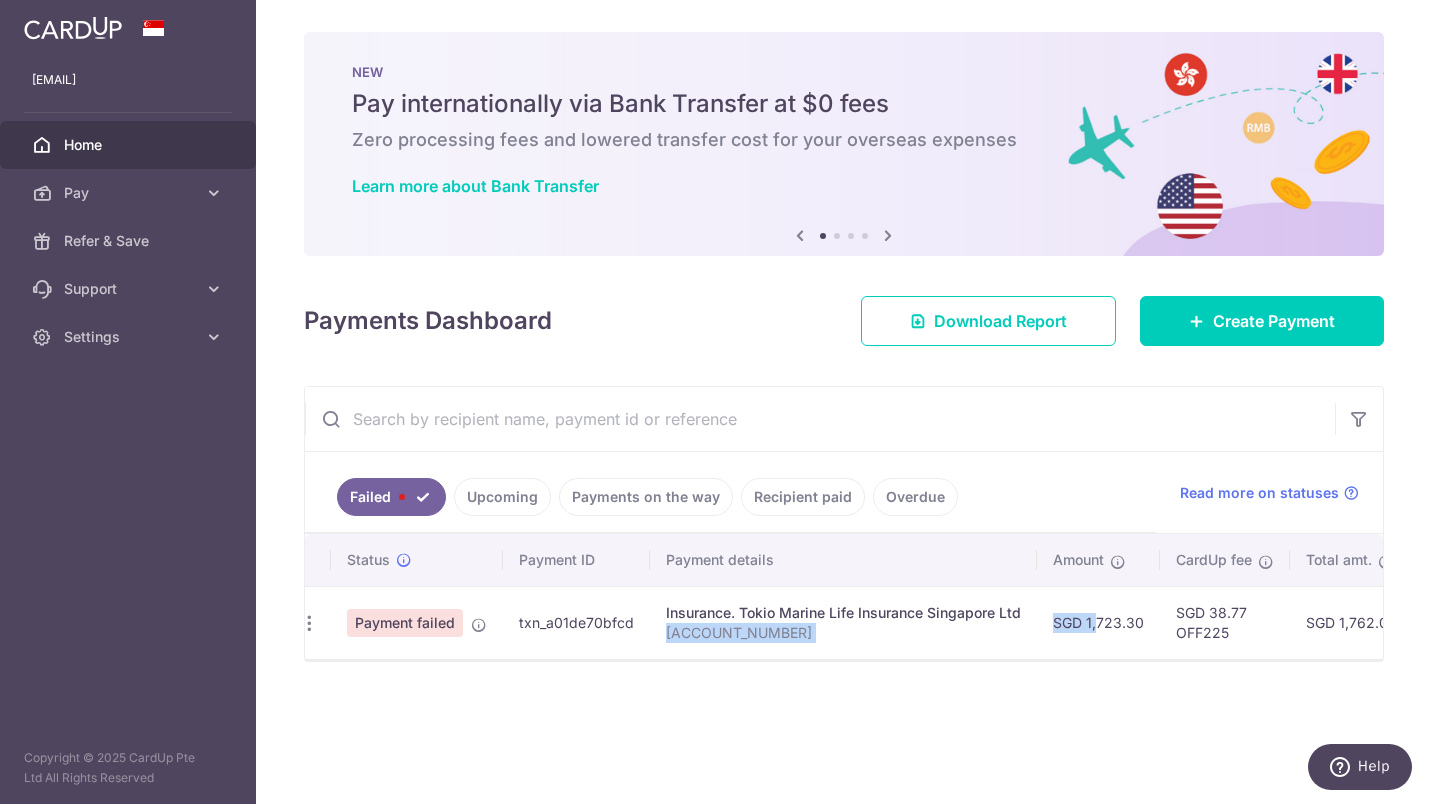 scroll, scrollTop: 0, scrollLeft: 0, axis: both 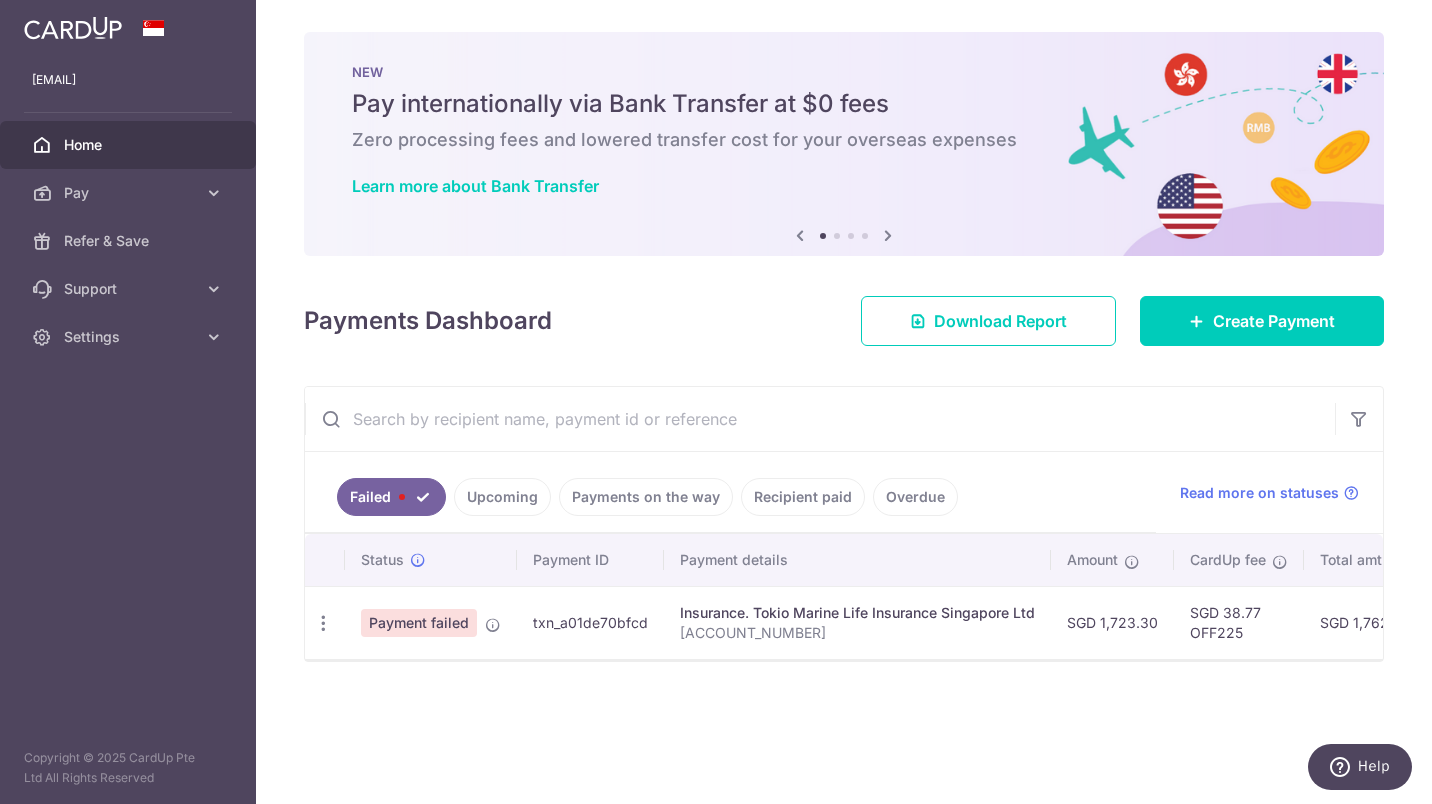 click on "Payment failed" at bounding box center (419, 623) 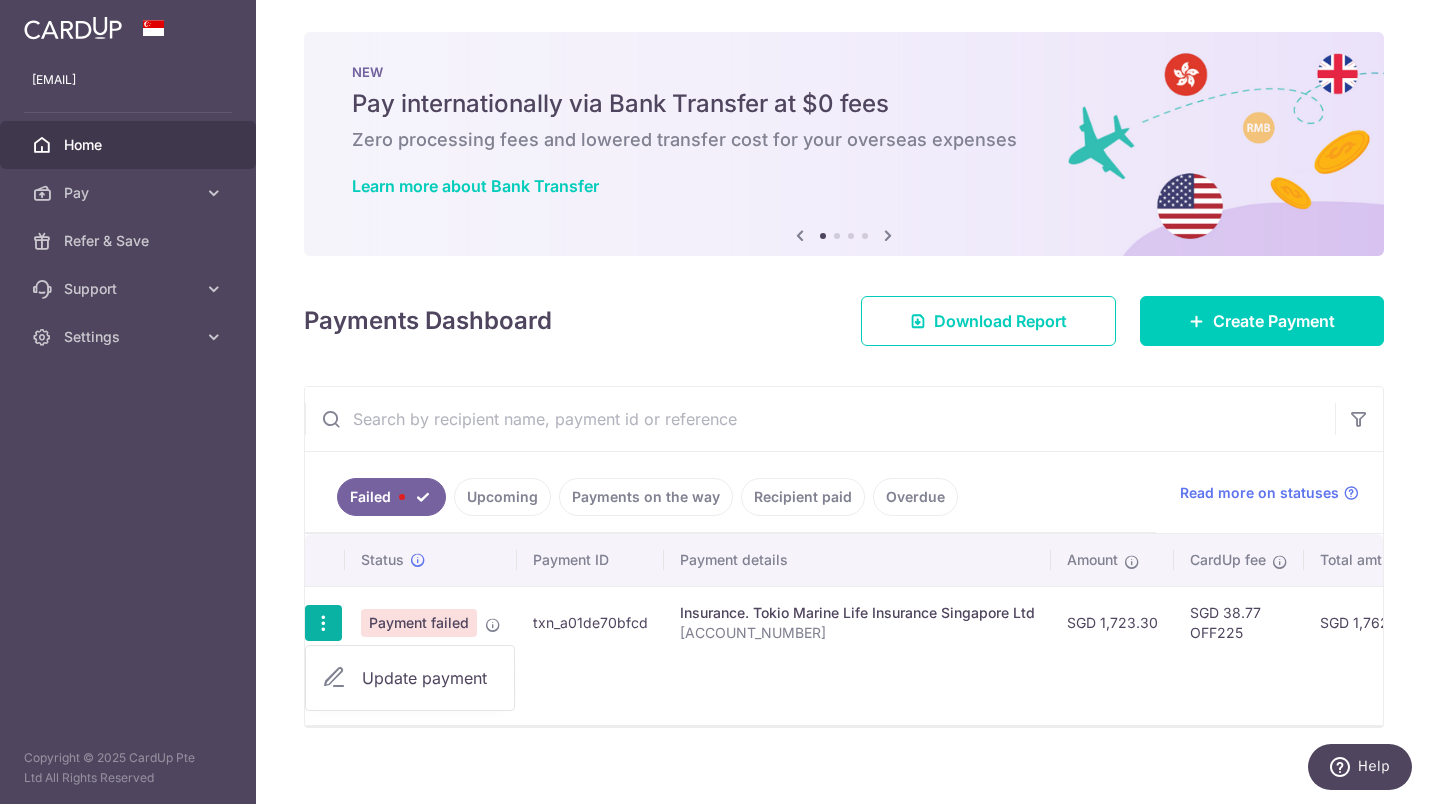 click on "Update payment" at bounding box center (430, 678) 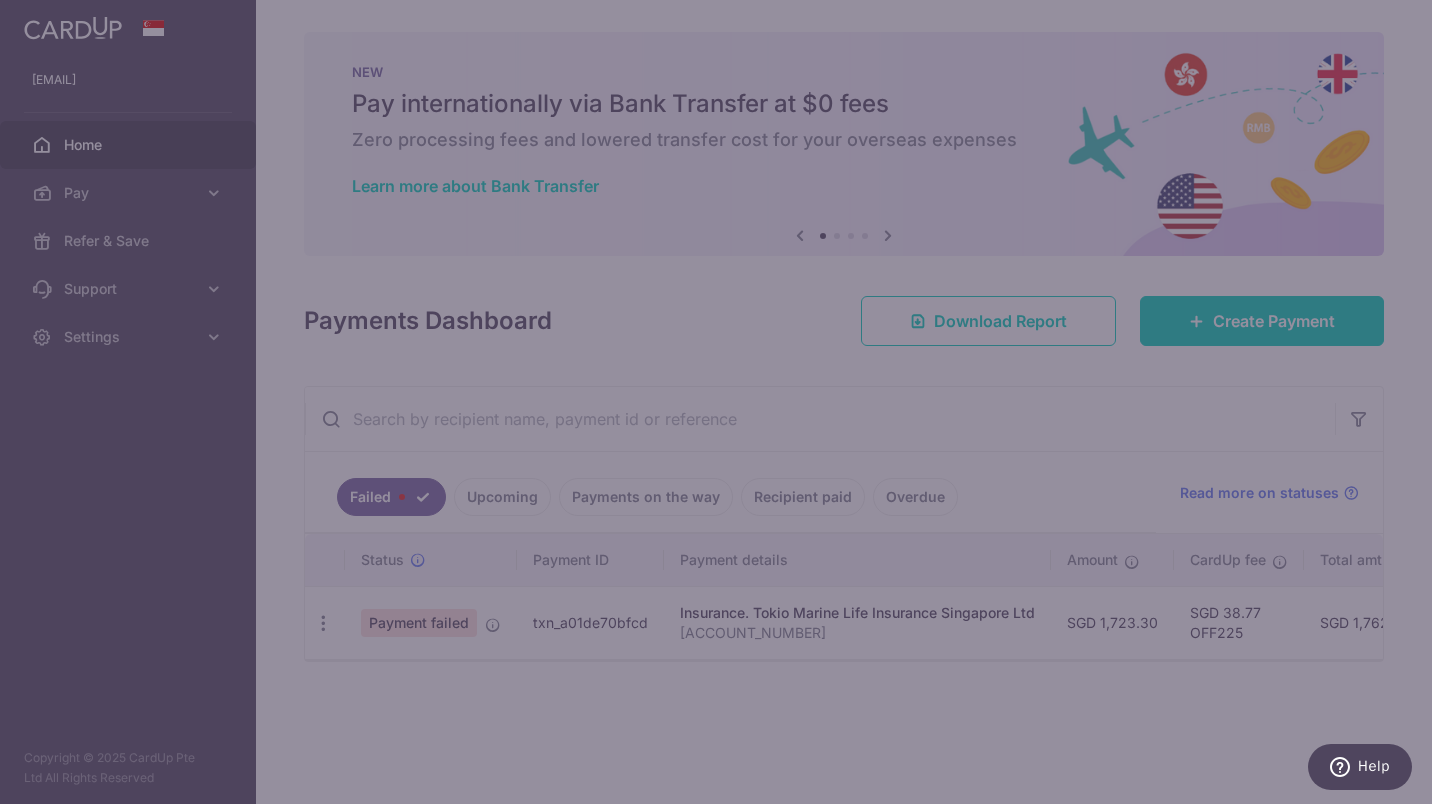 type on "OFF225" 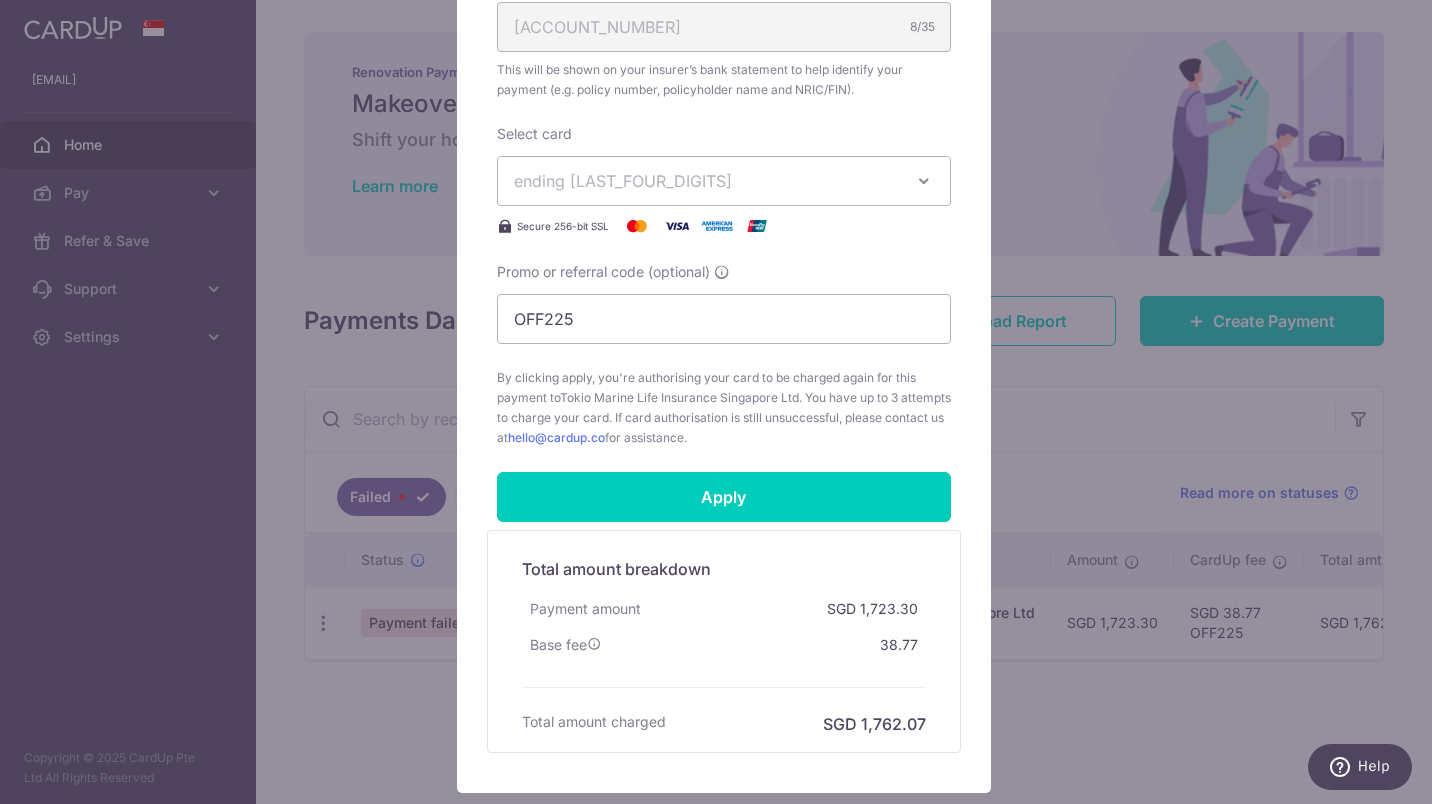 scroll, scrollTop: 700, scrollLeft: 0, axis: vertical 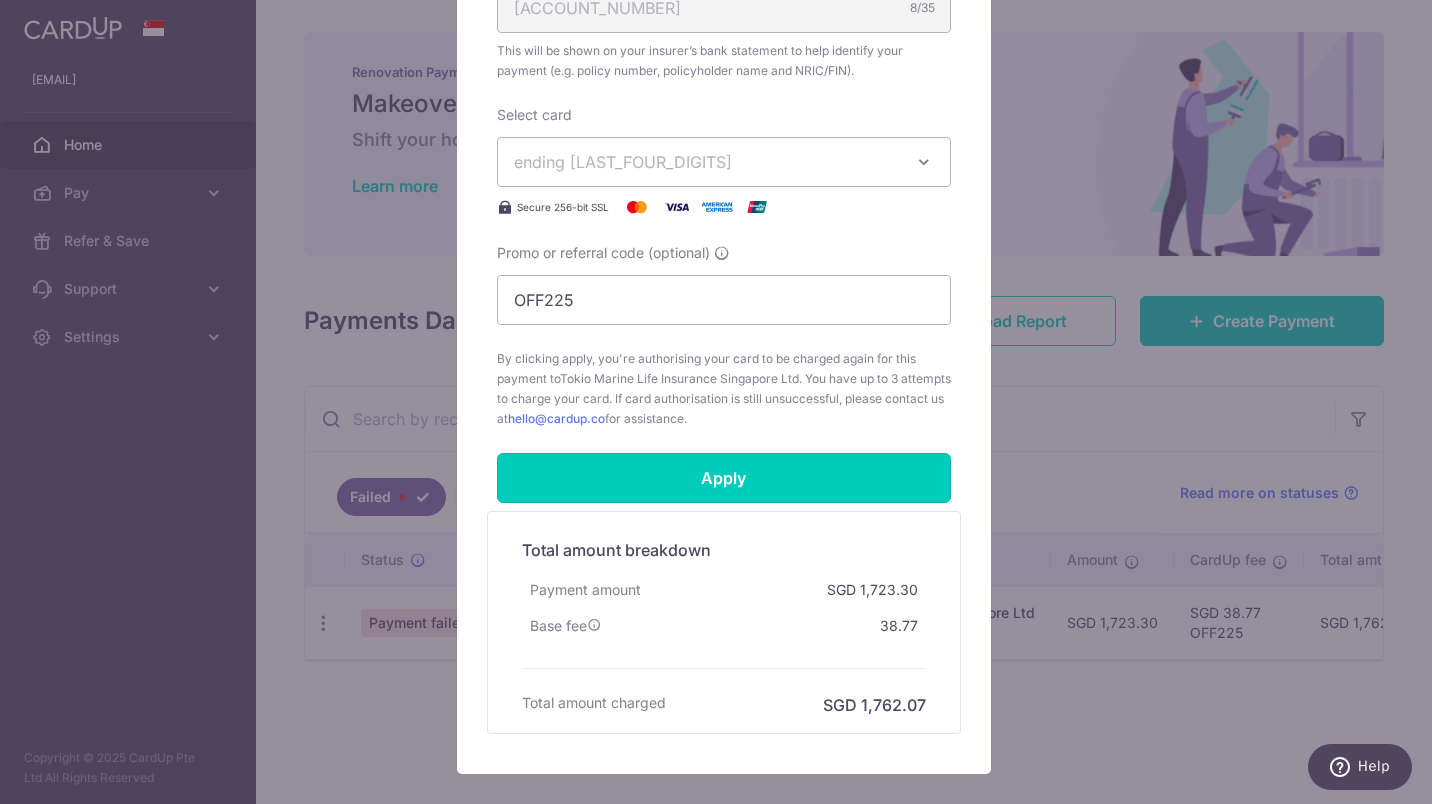 click on "Apply" at bounding box center [724, 478] 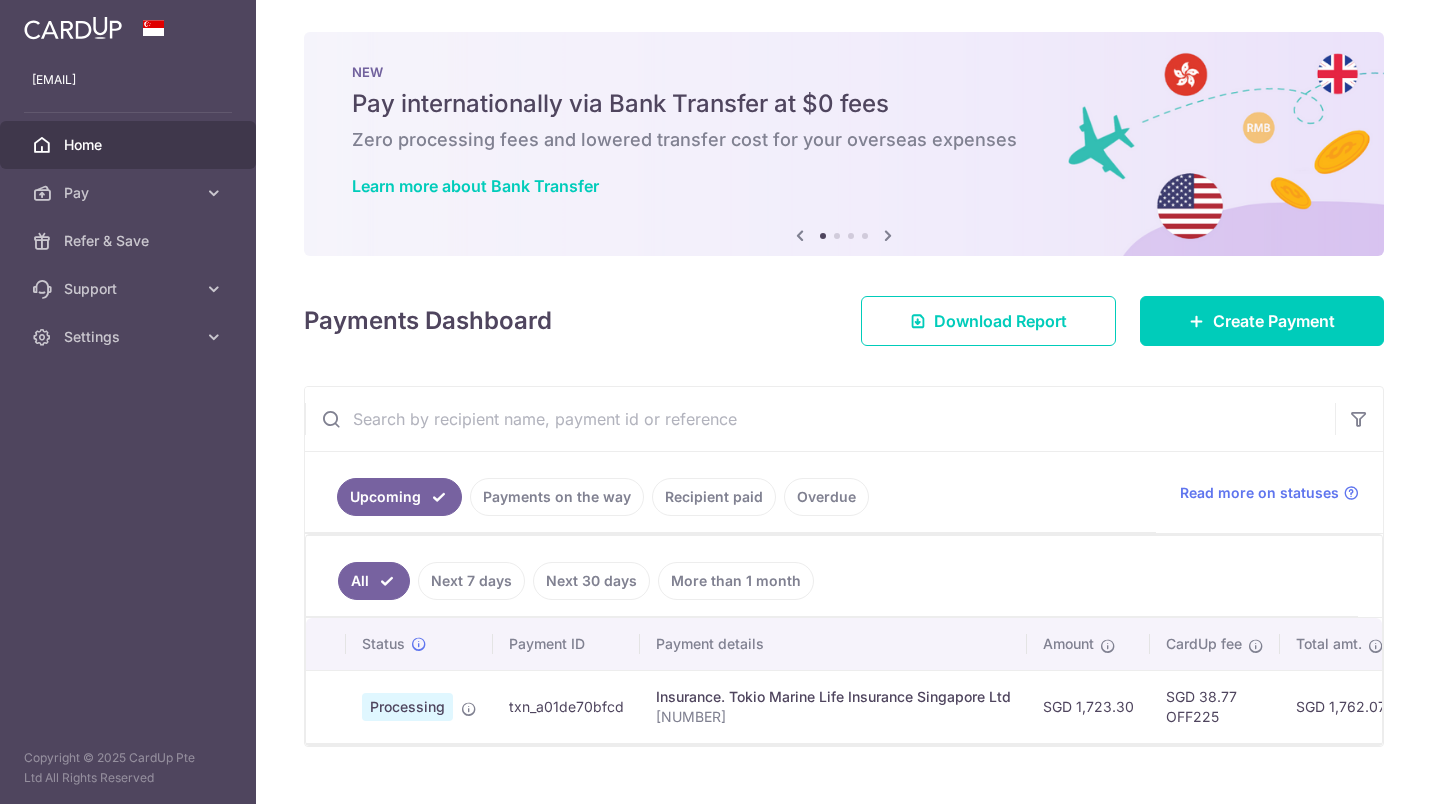 scroll, scrollTop: 0, scrollLeft: 0, axis: both 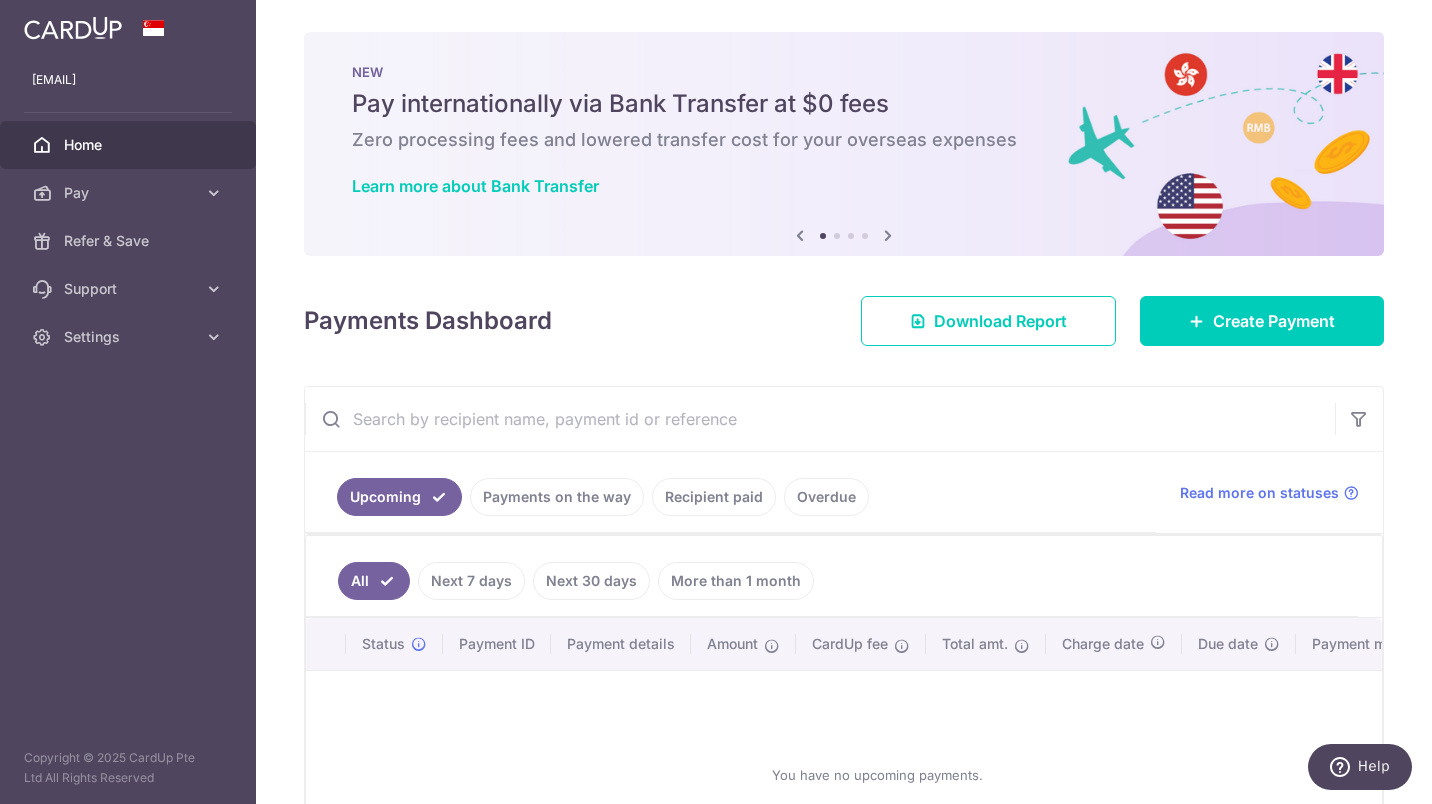 click on "Payments on the way" at bounding box center [557, 497] 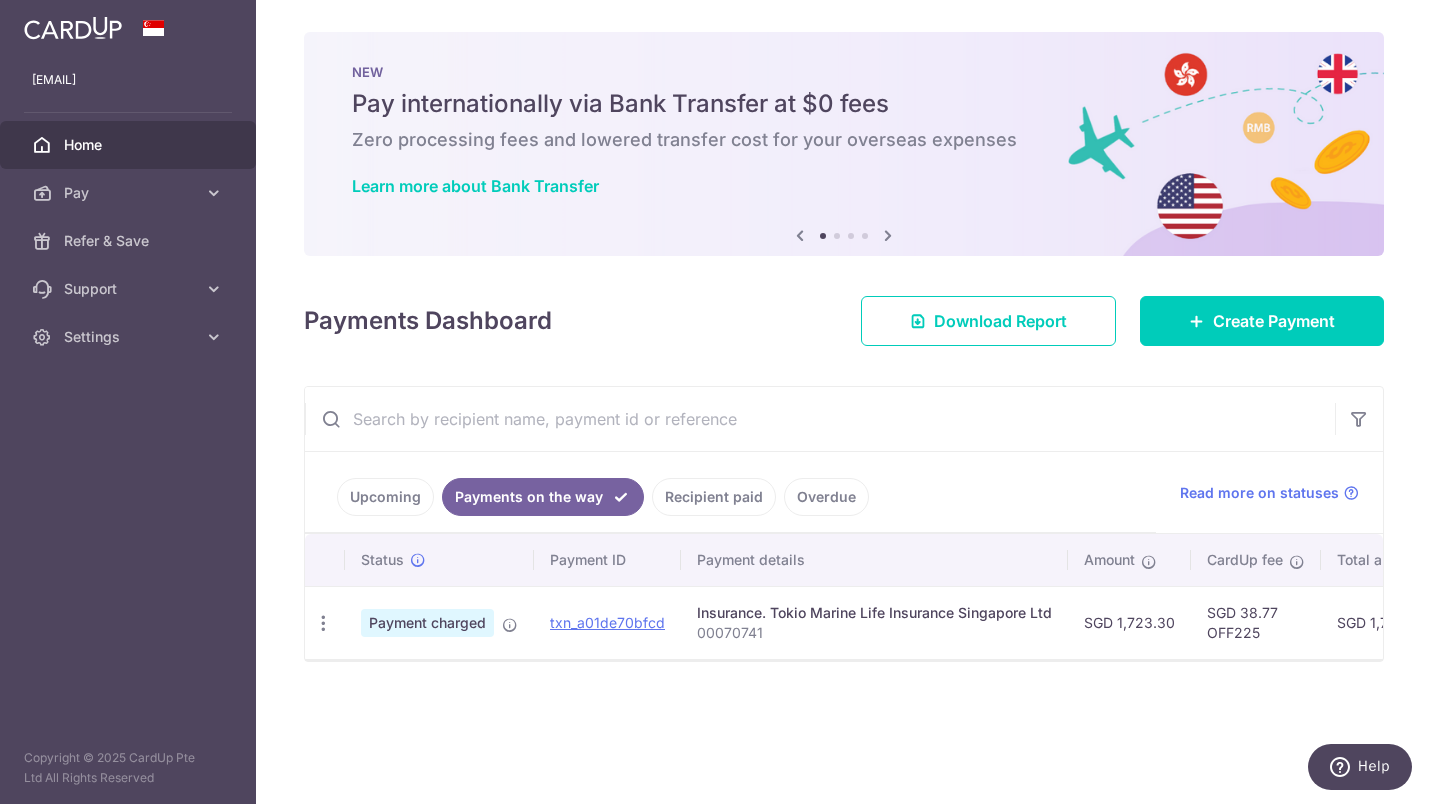 click on "Status
Payment ID
Payment details
Amount
CardUp fee
Total amt.
Charge date
Due date
Payment method
PDF Receipt
Payment charged
txn_a01de70bfcd
Insurance. Tokio Marine Life Insurance Singapore Ltd
00070741
SGD 1,723.30
SGD 38.77
OFF225
SGD 1,762.07
07/08/2025
12/08/2025
5608" at bounding box center (844, 596) 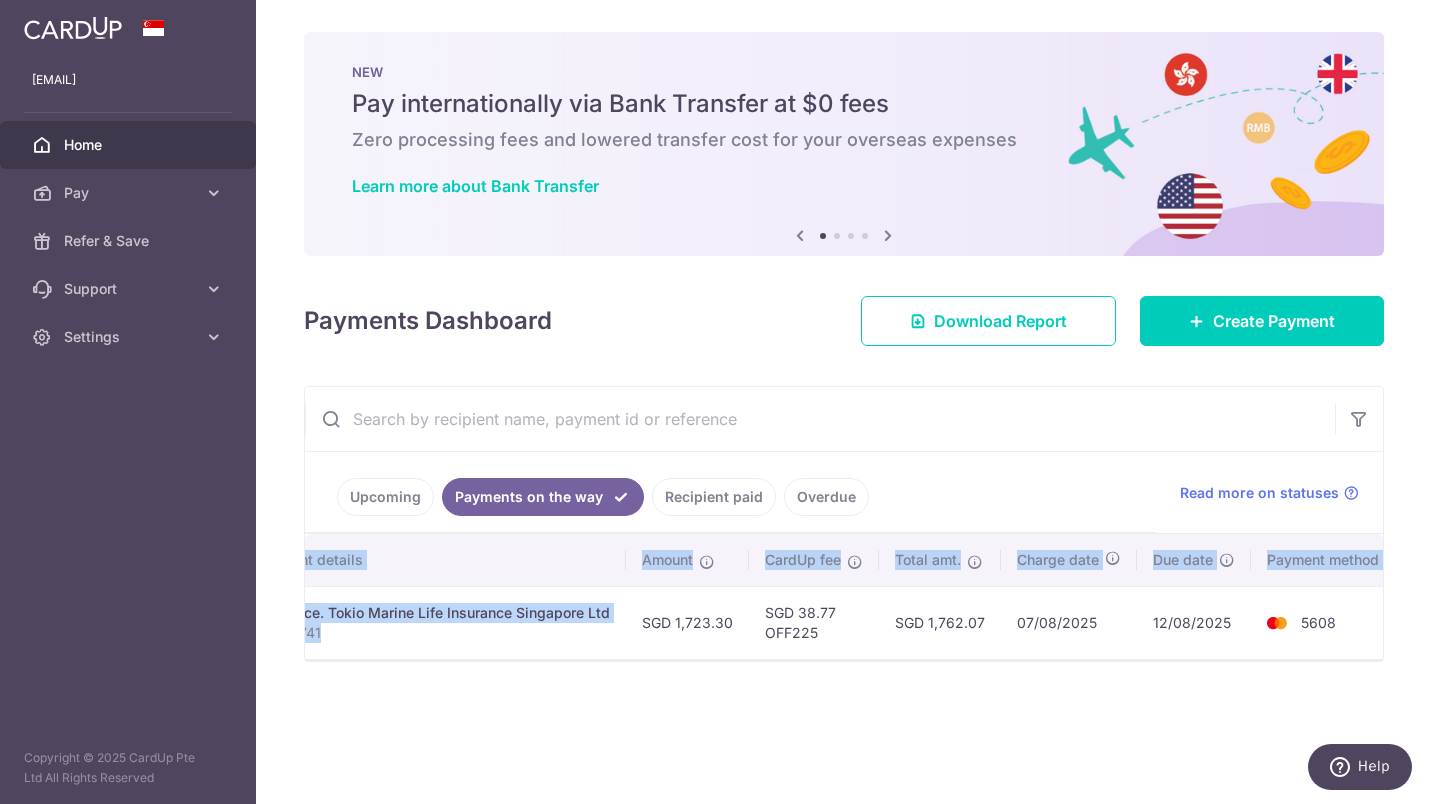 scroll, scrollTop: 0, scrollLeft: 456, axis: horizontal 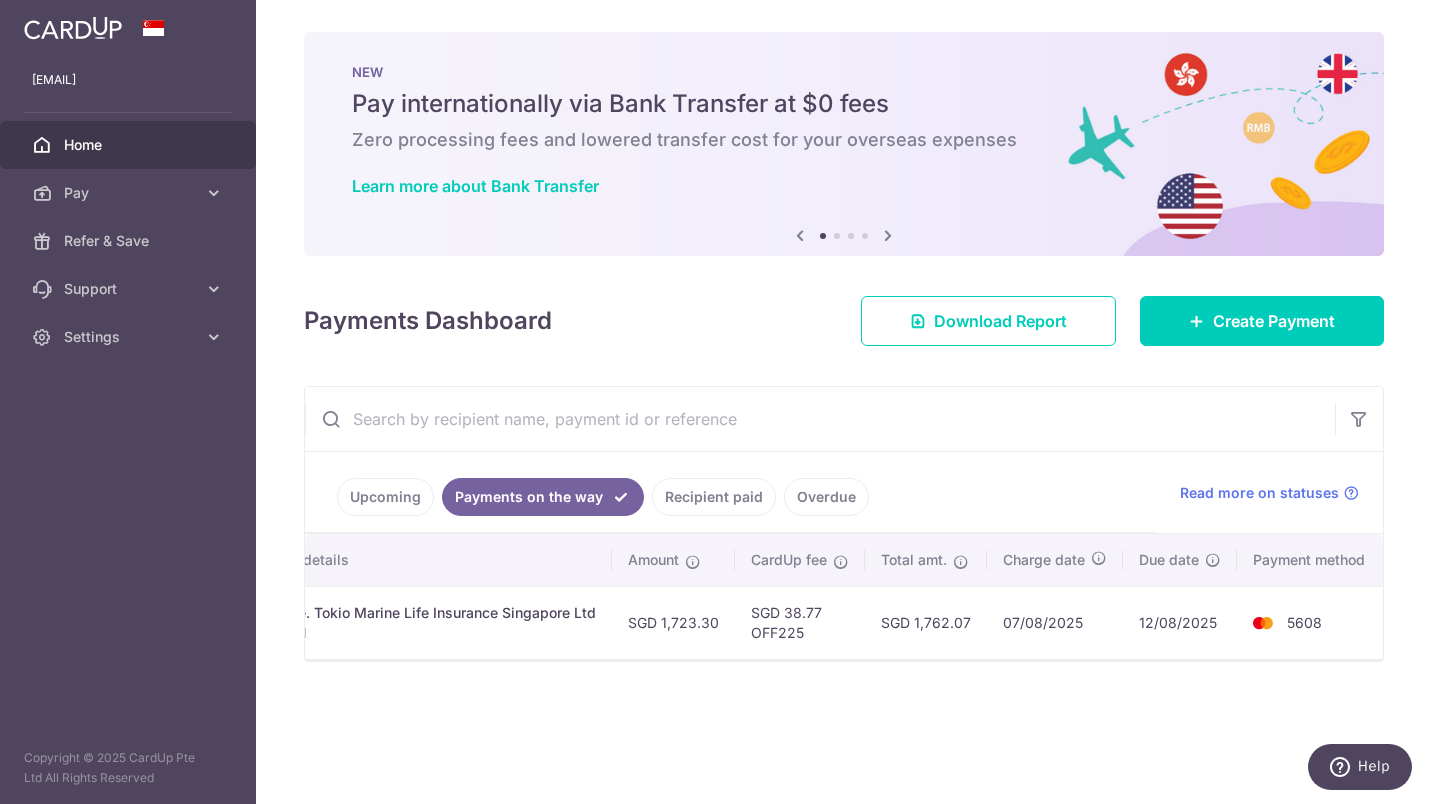 click on "×
Pause Schedule
Pause all future payments in this series
Pause just this one payment
By clicking below, you confirm you are pausing this payment to   on  . Payments can be unpaused at anytime prior to payment taken date.
Confirm
Cancel Schedule
Cancel all future payments in this series
Cancel just this one payment
Confirm
Approve Payment
Recipient Bank Details" at bounding box center [844, 402] 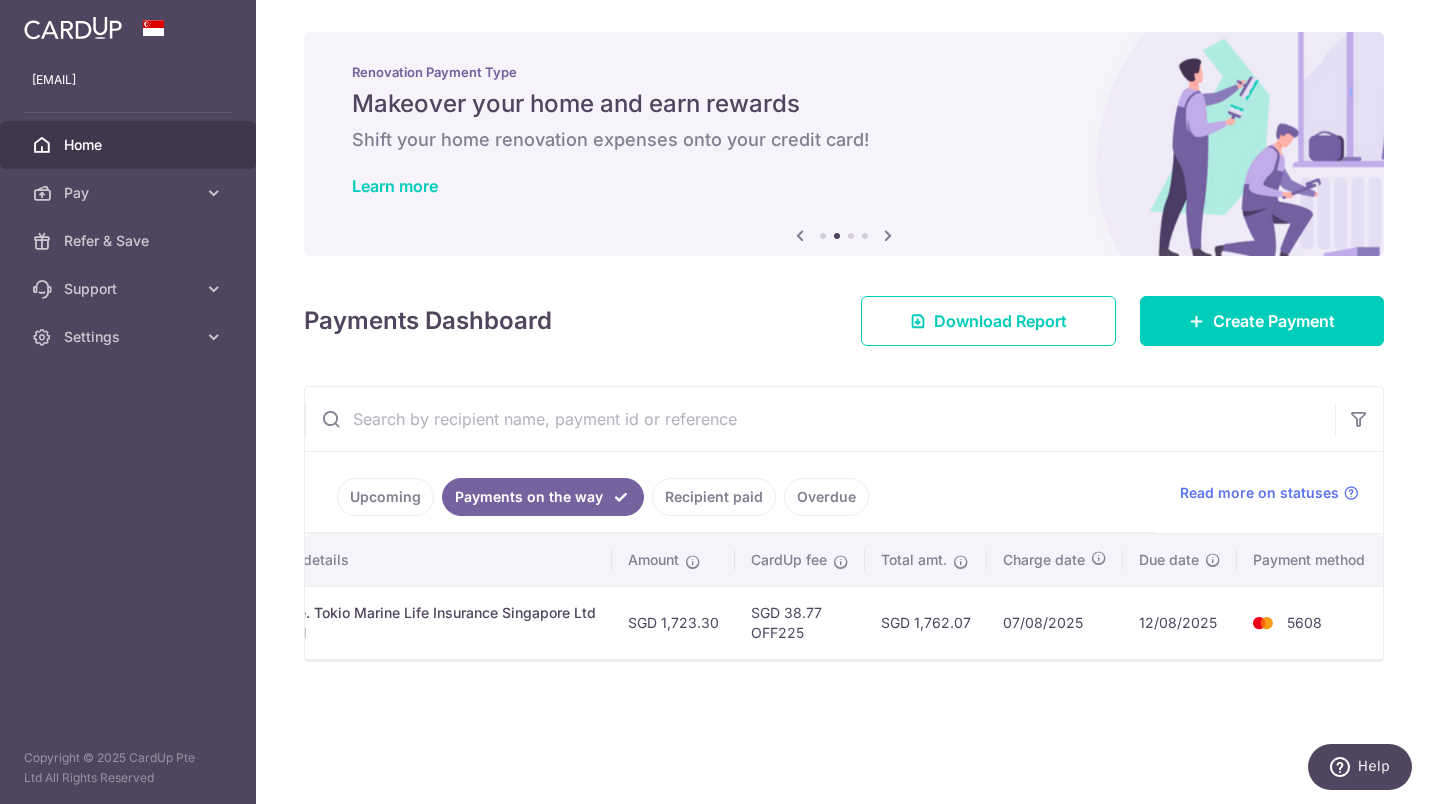 click on "Payments Dashboard
Download Report
Create Payment" at bounding box center (844, 317) 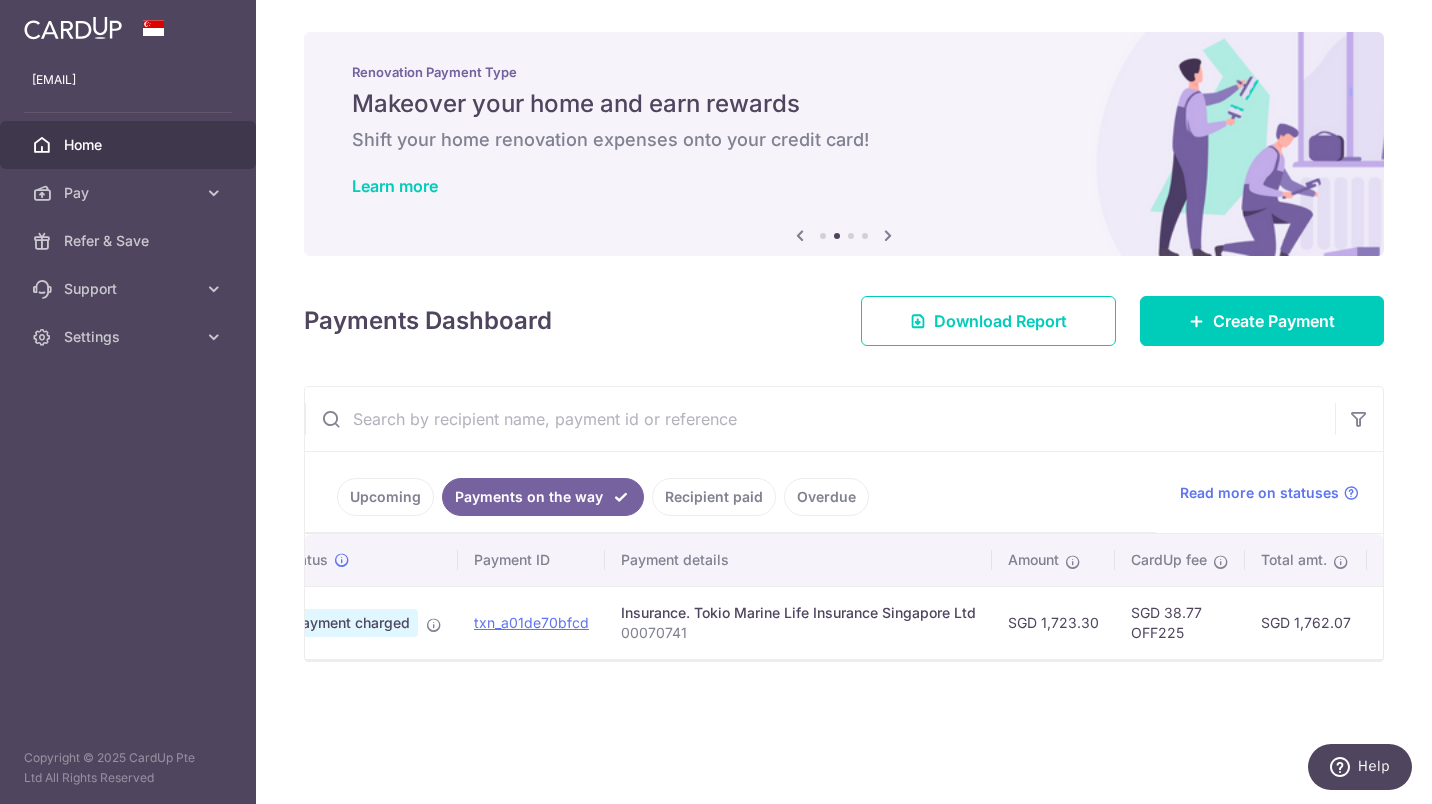 scroll, scrollTop: 0, scrollLeft: 0, axis: both 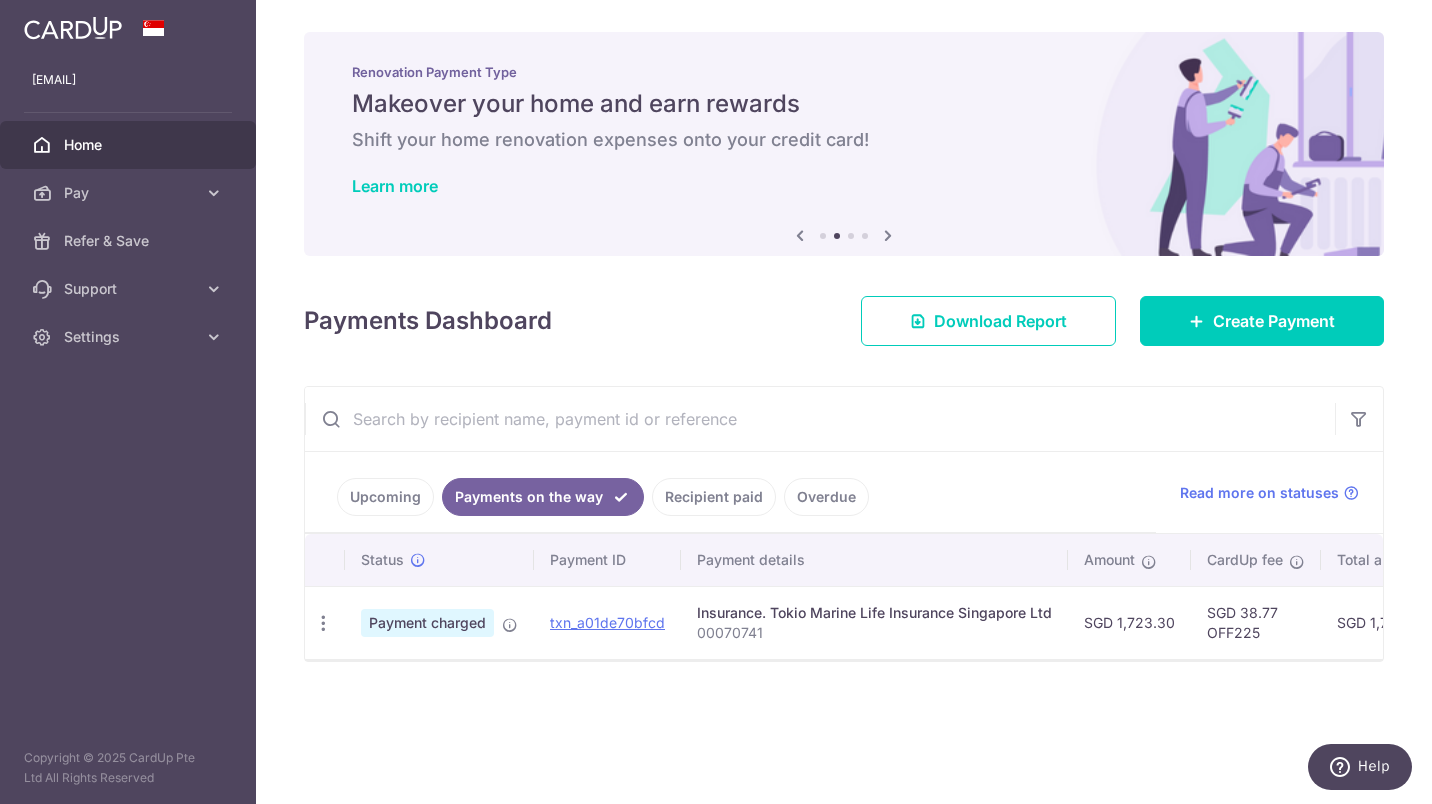 click on "Payments Dashboard
Download Report
Create Payment" at bounding box center [844, 317] 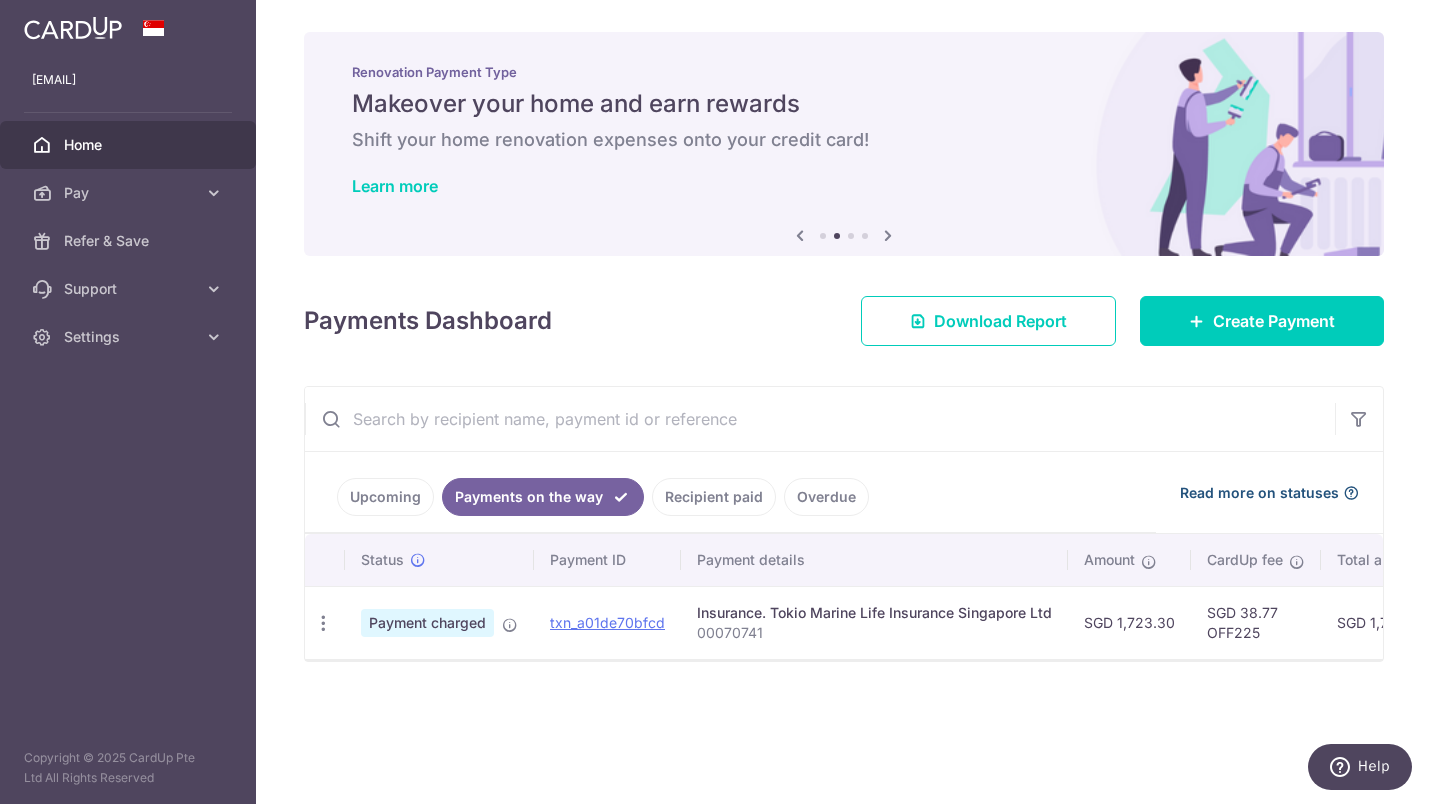 click at bounding box center [1351, 493] 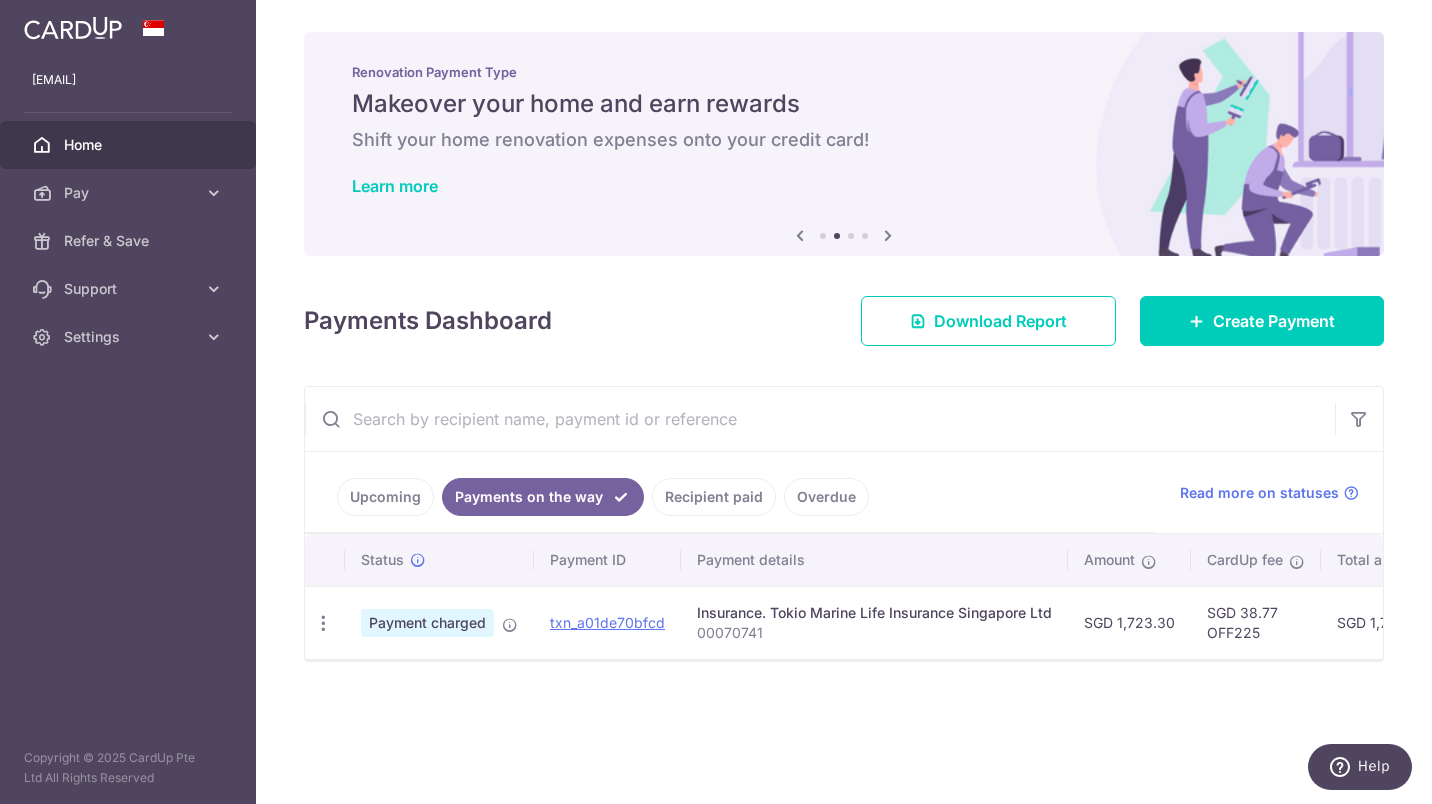 click on "Home" at bounding box center [130, 145] 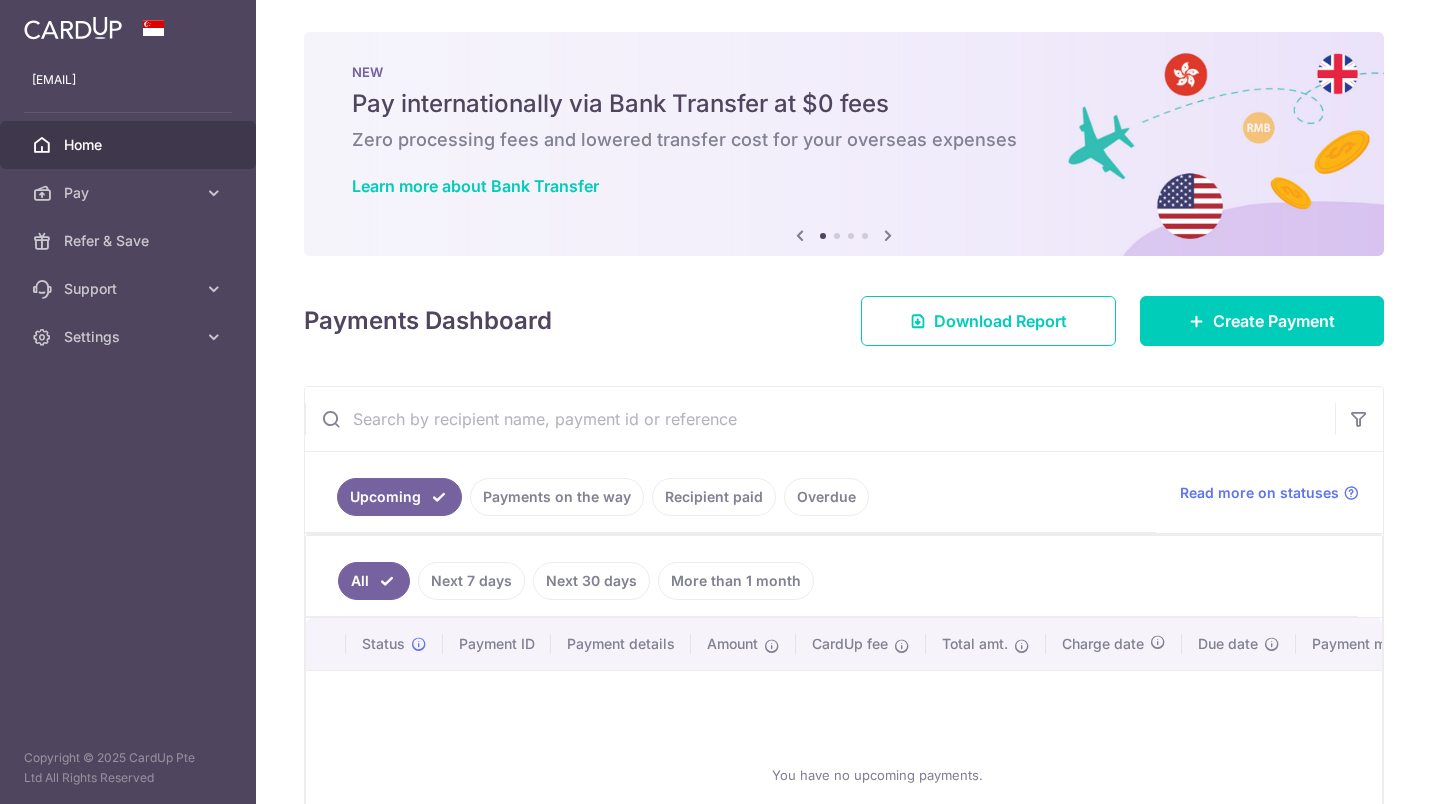 scroll, scrollTop: 0, scrollLeft: 0, axis: both 